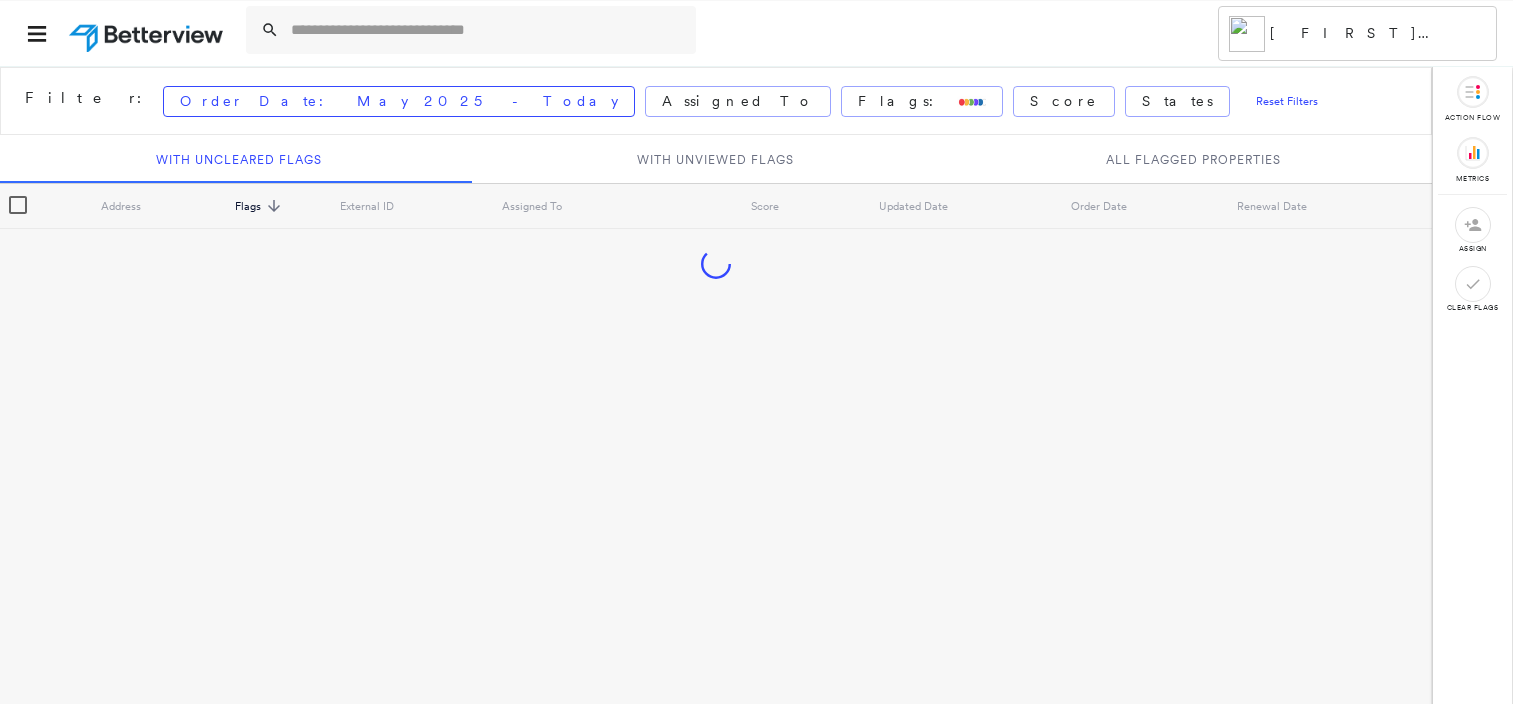scroll, scrollTop: 0, scrollLeft: 0, axis: both 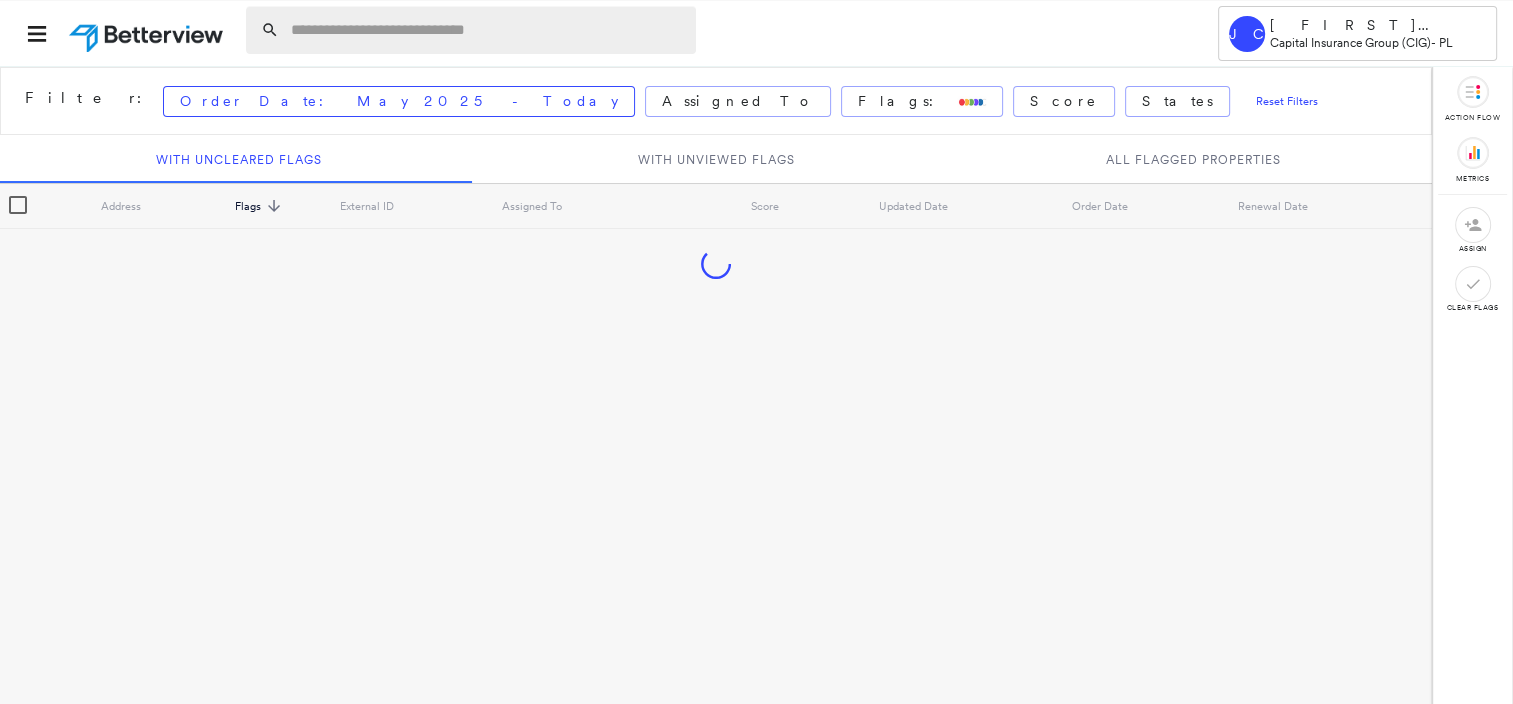 click at bounding box center (487, 30) 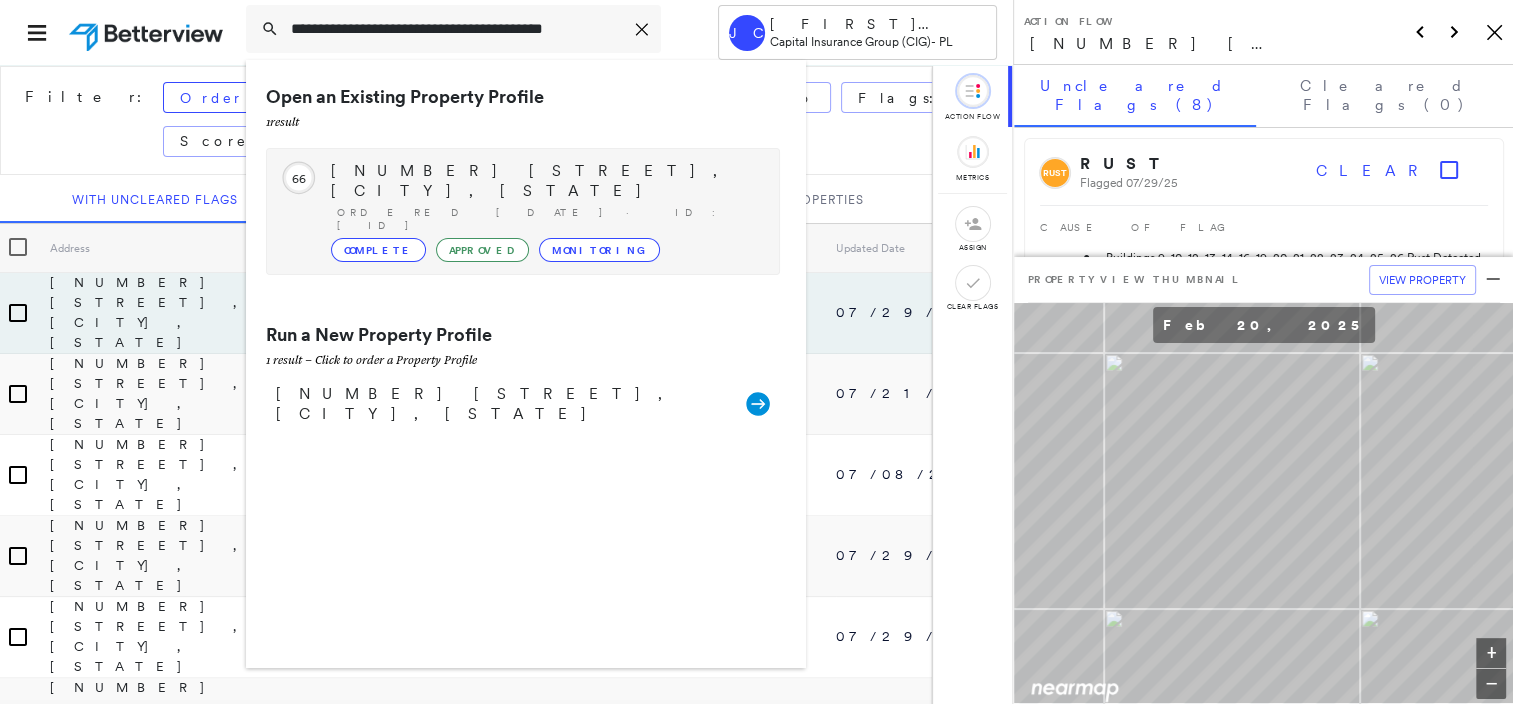 type on "**********" 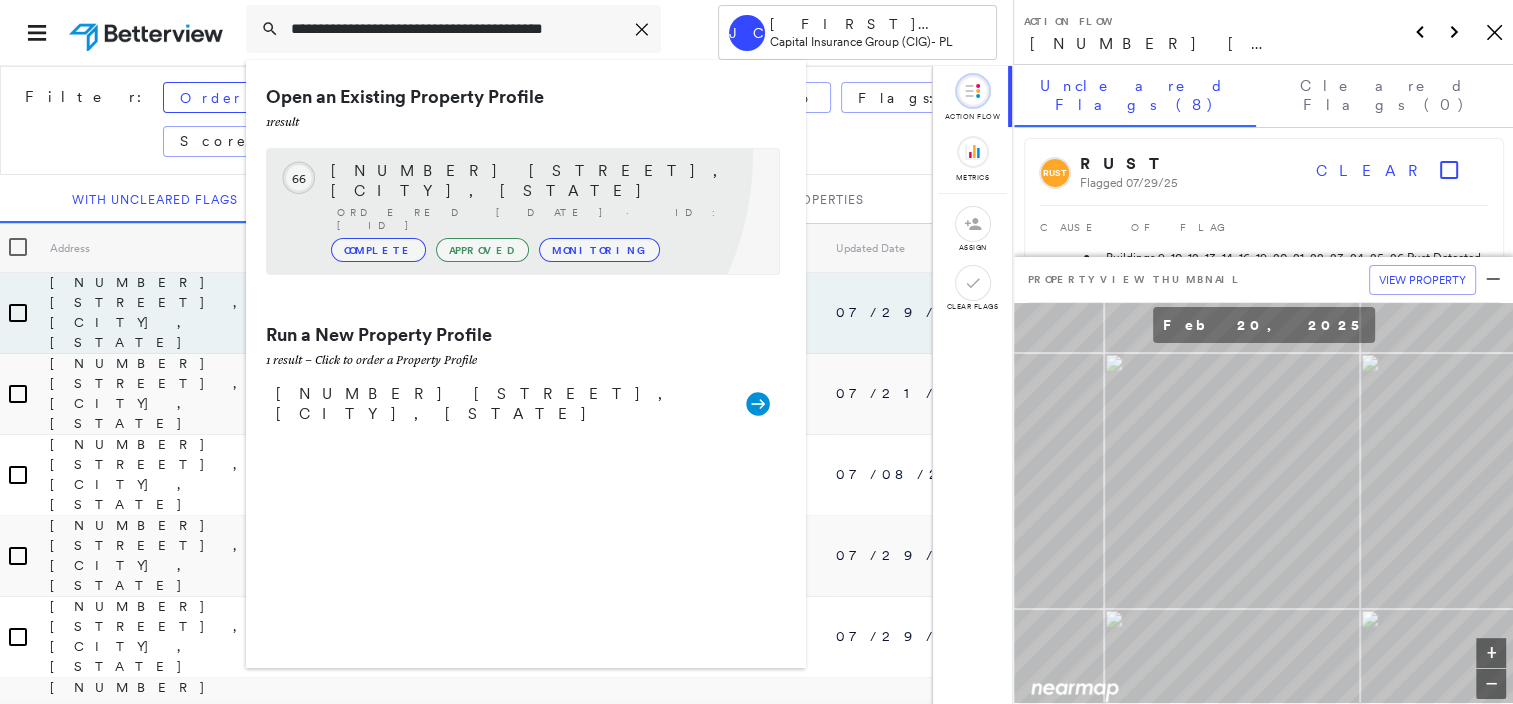 click on "Circled Text Icon 66 [NUMBER] [STREET], [CITY], [STATE] Ordered [DATE] · ID: [ID] Complete Approved Monitoring" at bounding box center (523, 211) 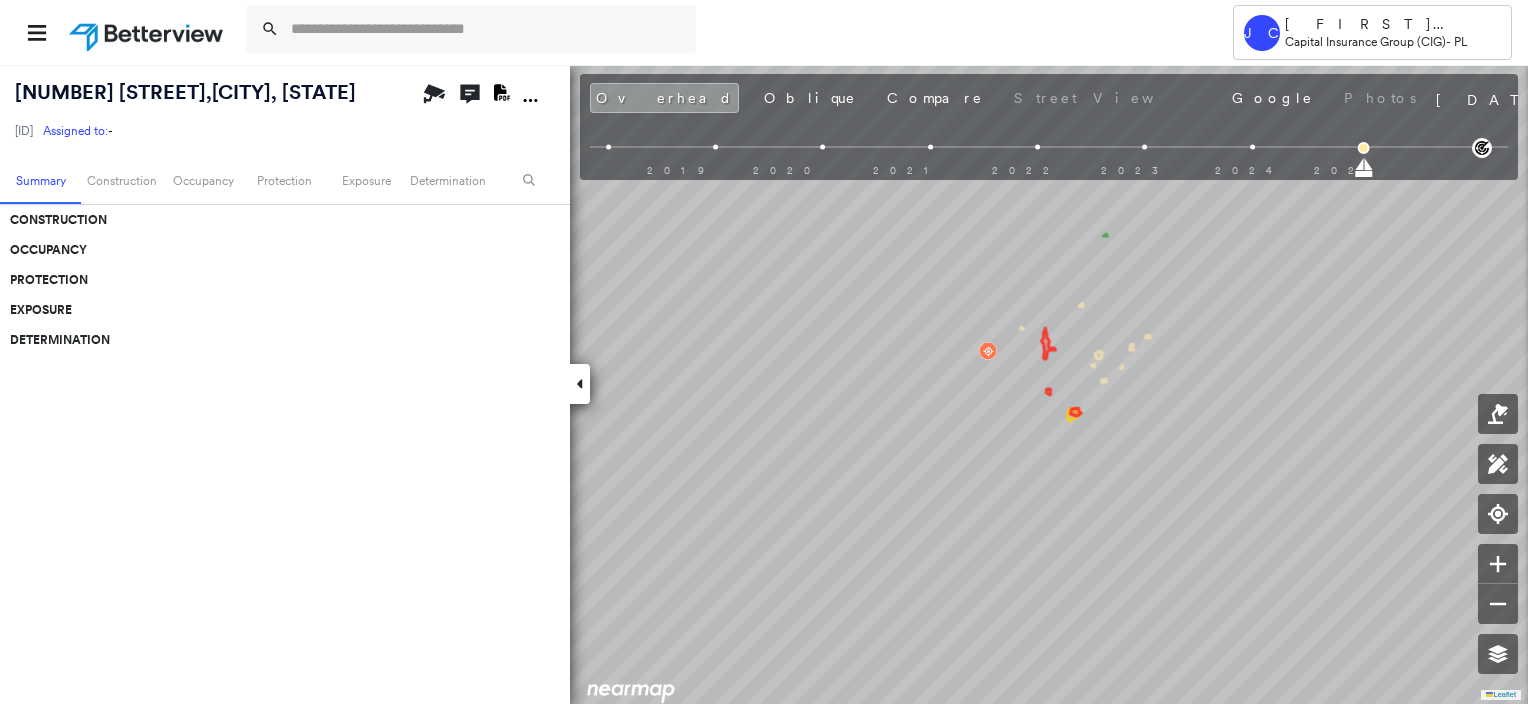 scroll, scrollTop: 0, scrollLeft: 0, axis: both 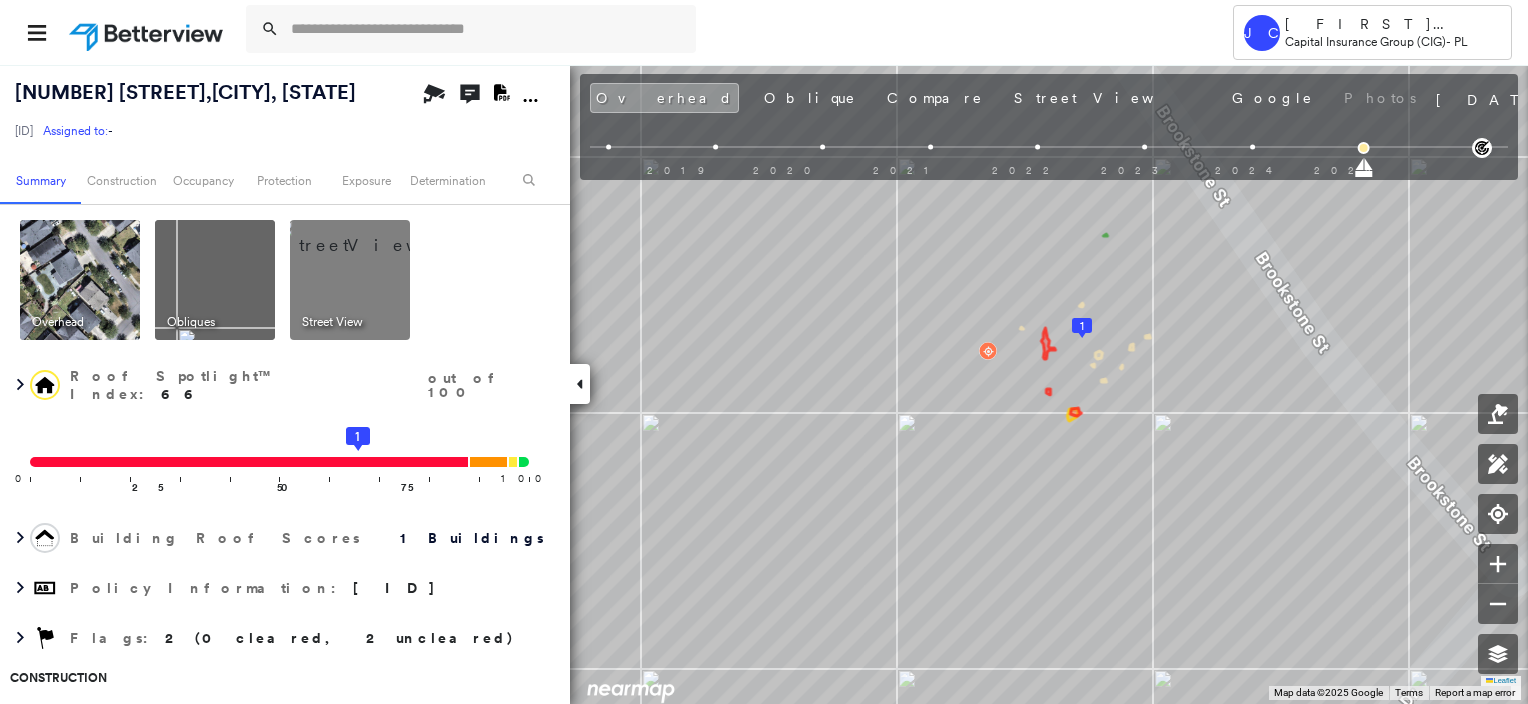 click 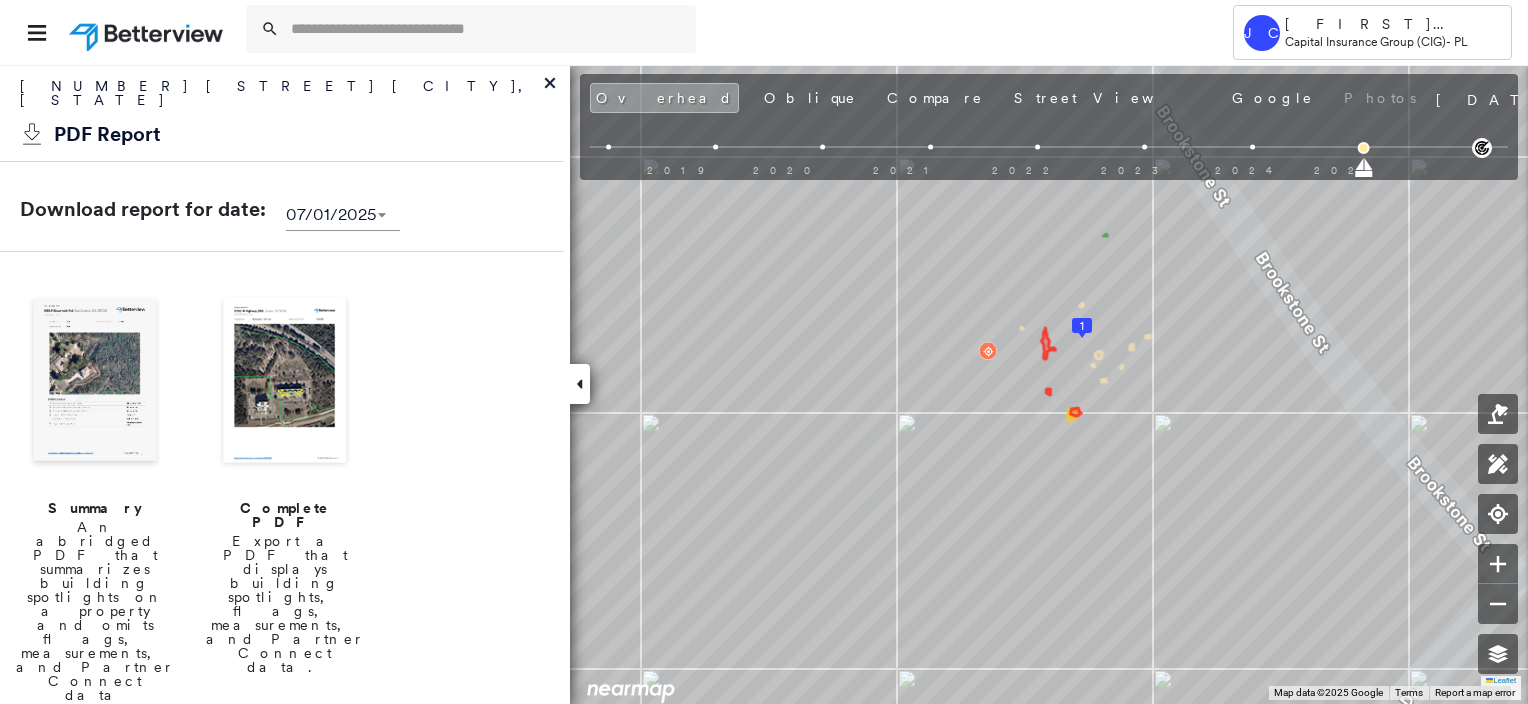 click at bounding box center [285, 382] 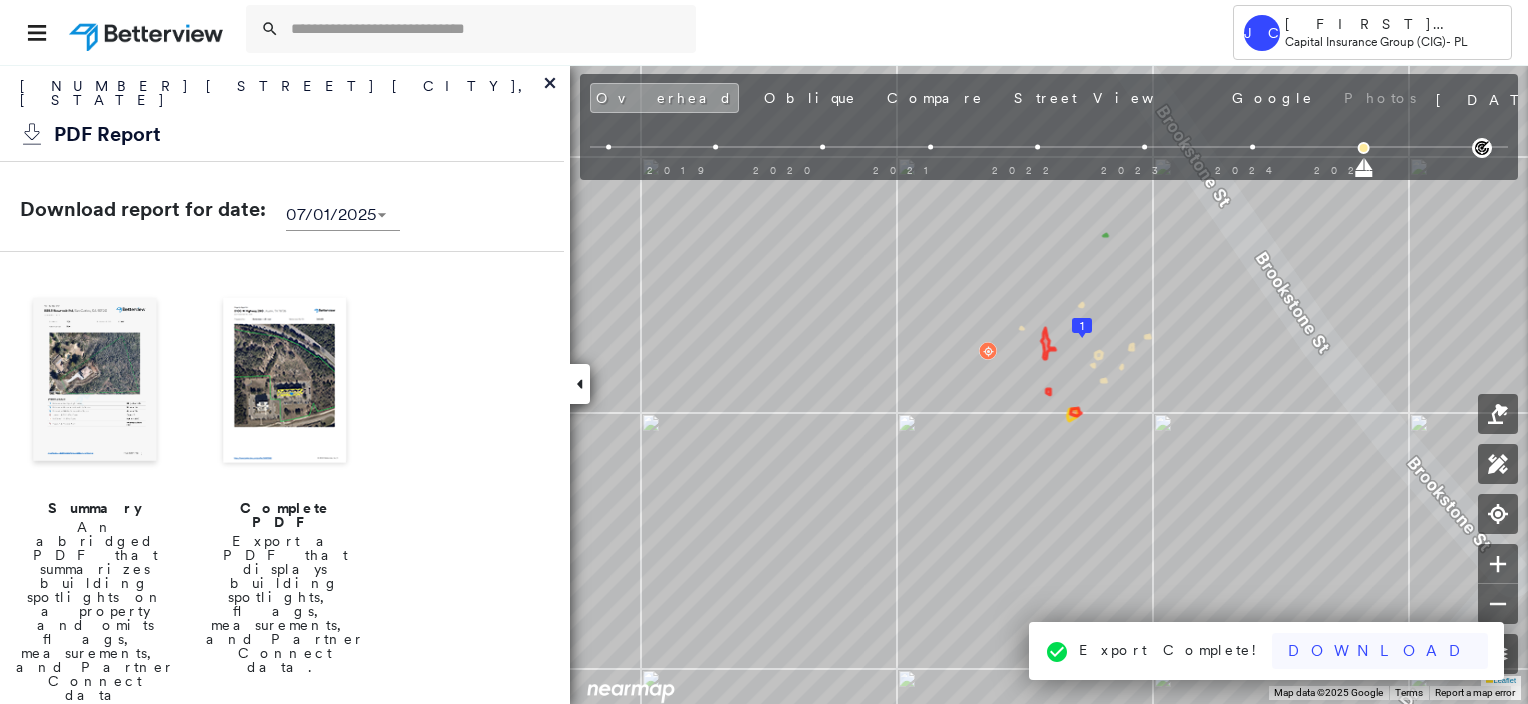 click on "Download" at bounding box center [1380, 651] 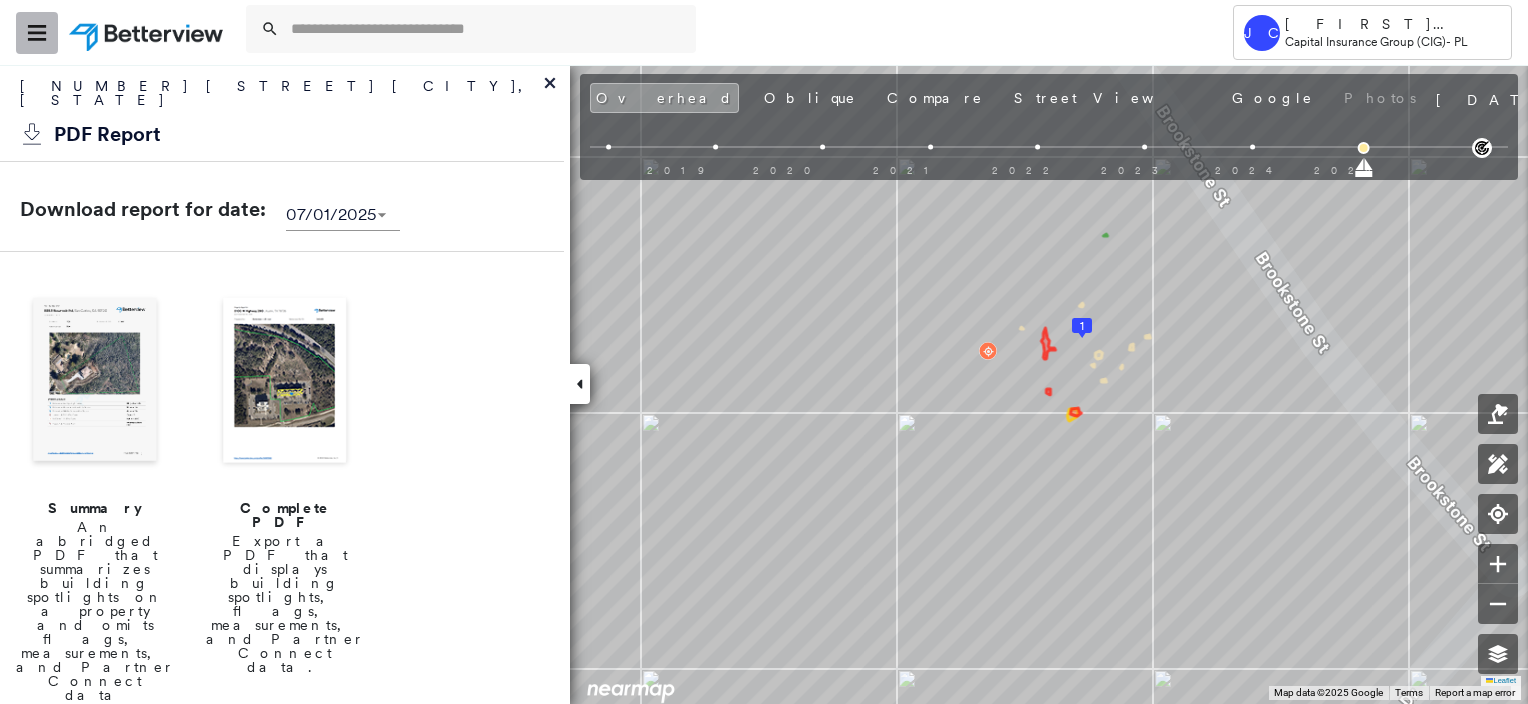 click at bounding box center [37, 33] 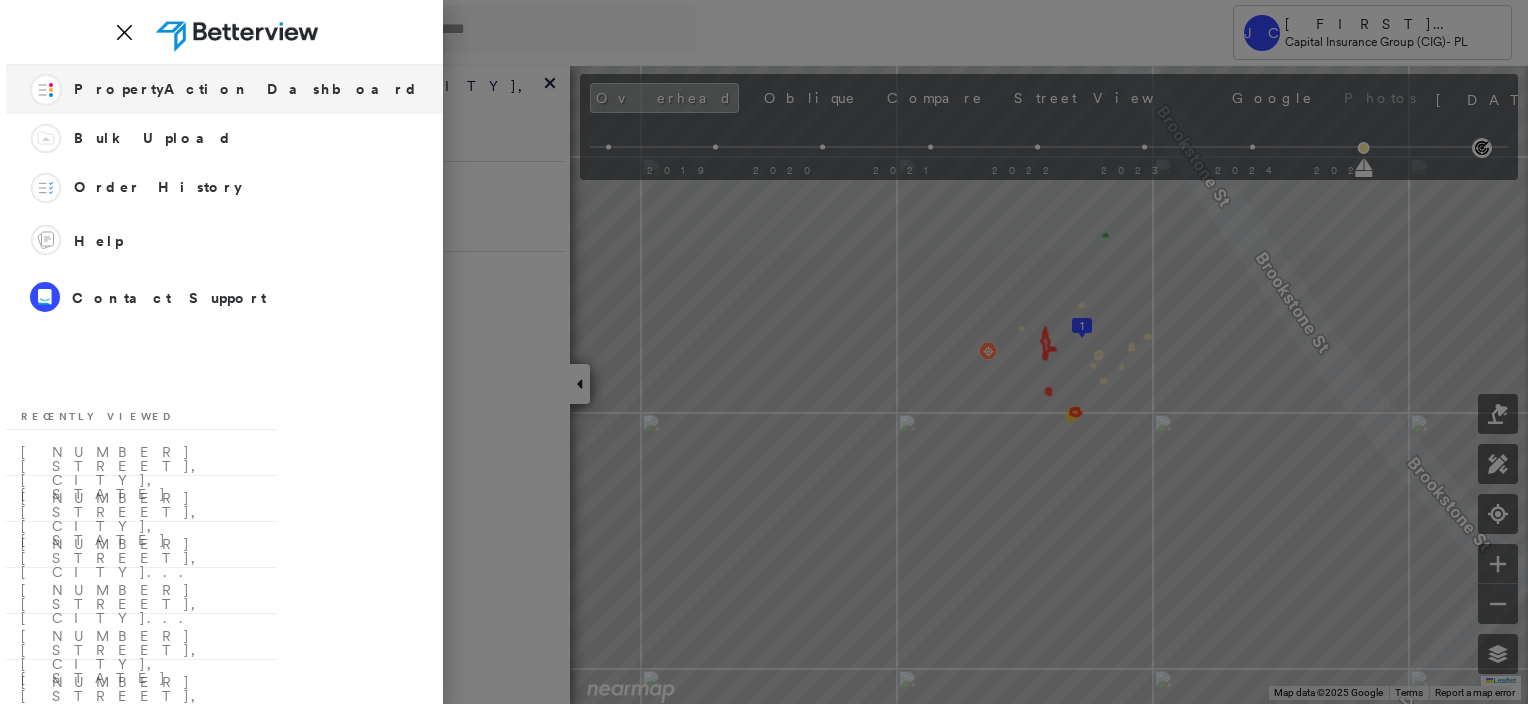 click on "Action Flow PropertyAction Dashboard" at bounding box center [224, 89] 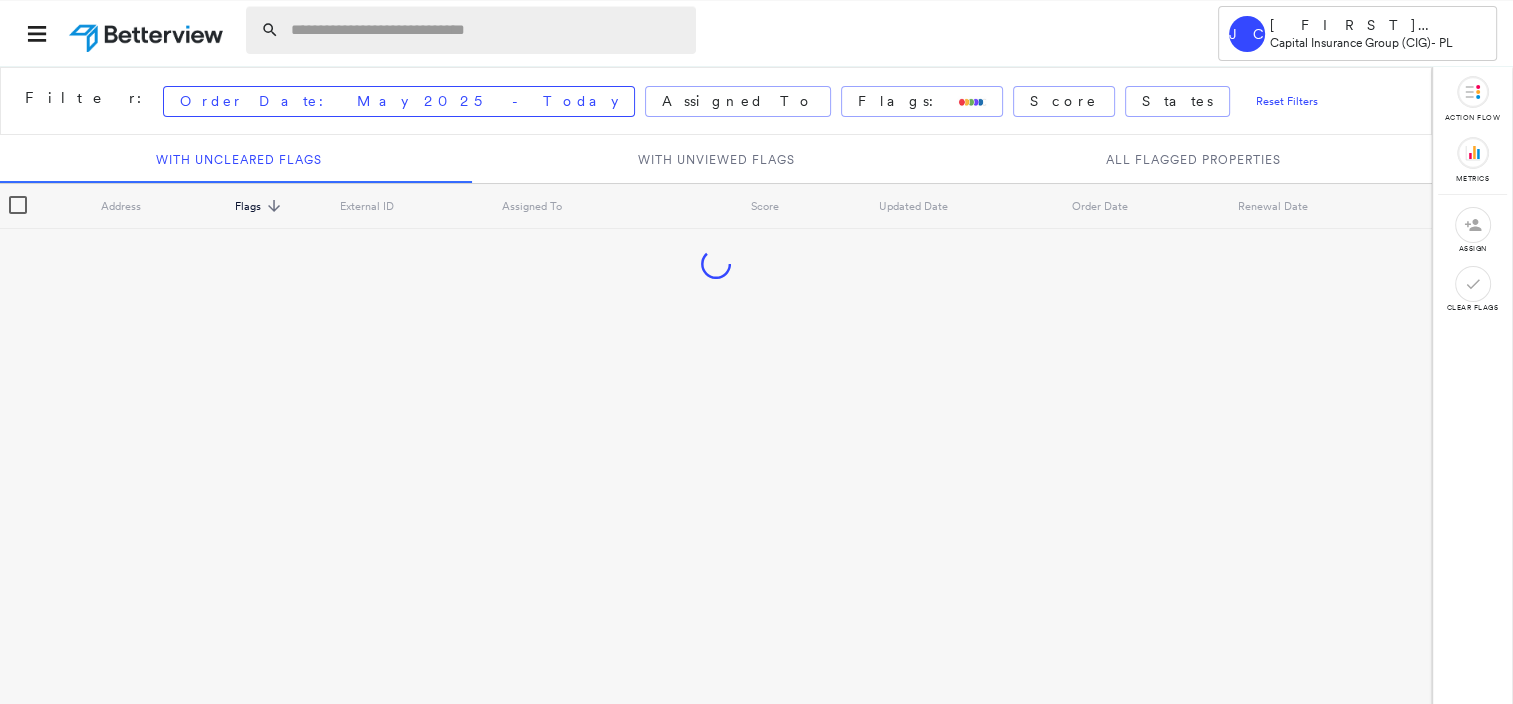 click at bounding box center [487, 30] 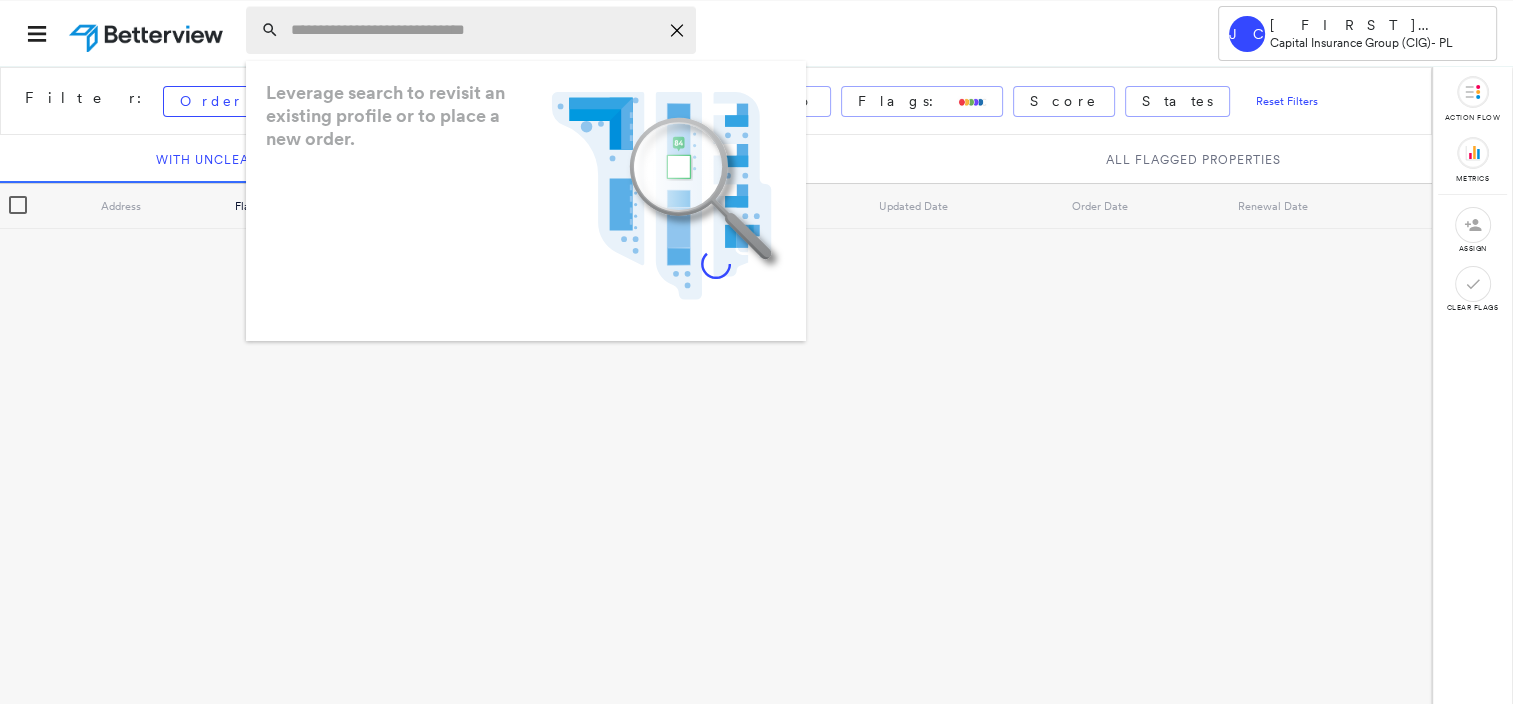 paste on "**********" 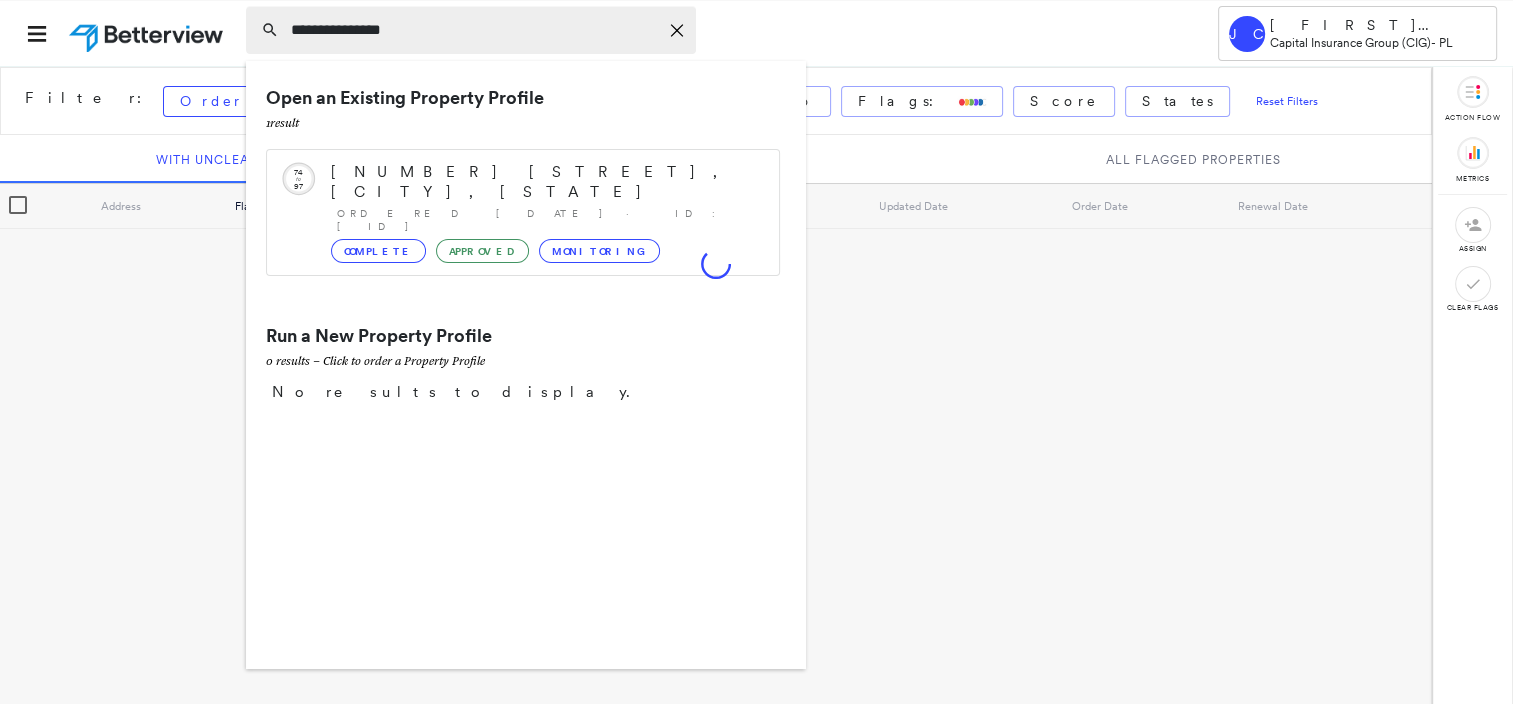 type on "**********" 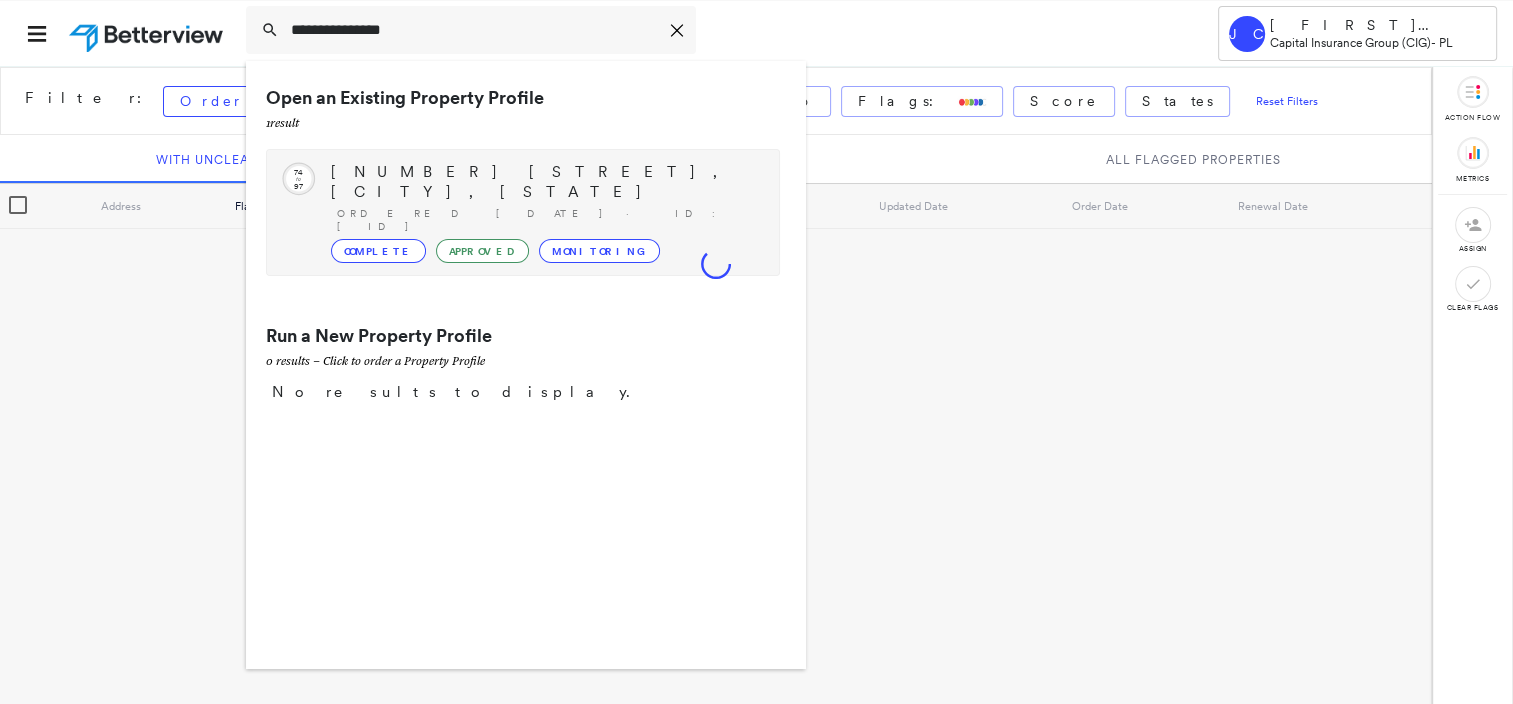 click on "[NUMBER] [STREET], [CITY], [STATE]" at bounding box center (545, 182) 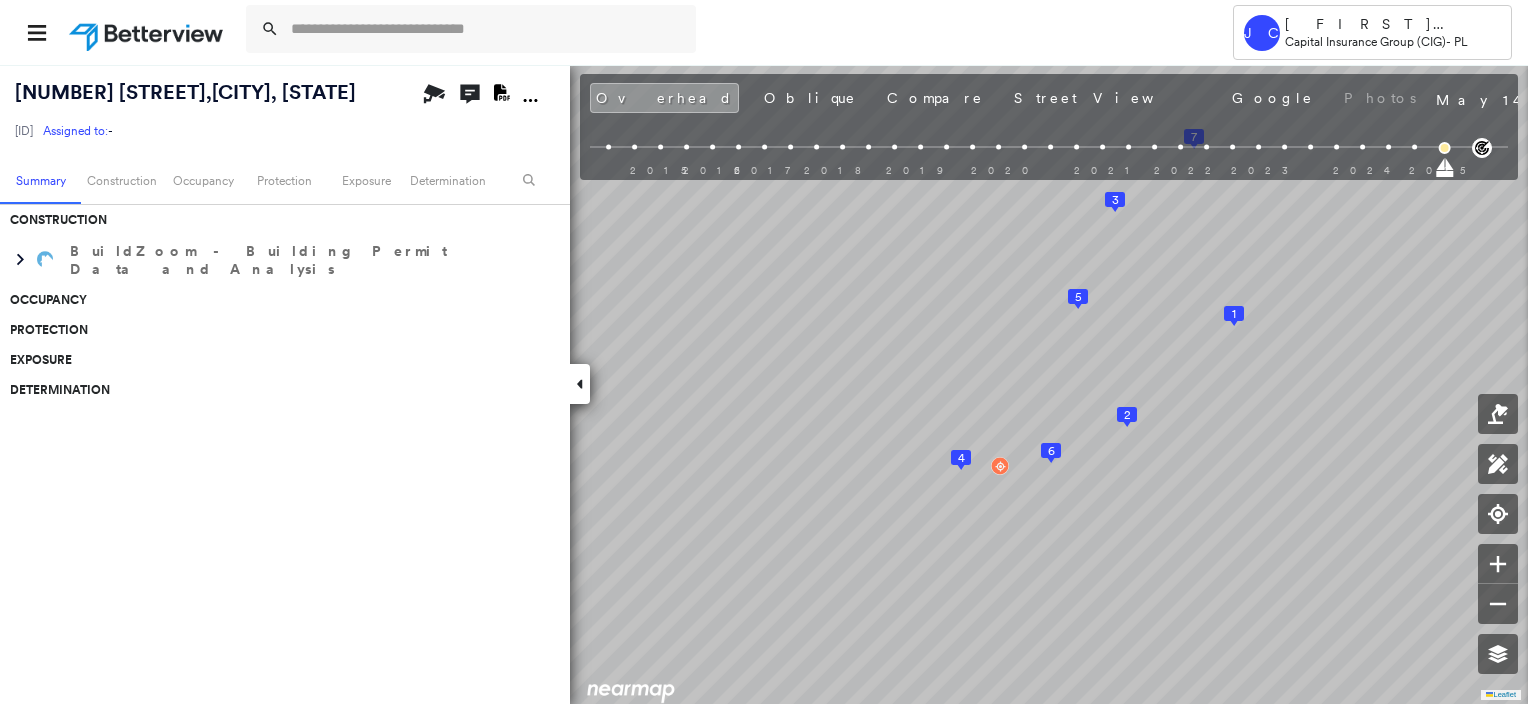 scroll, scrollTop: 0, scrollLeft: 0, axis: both 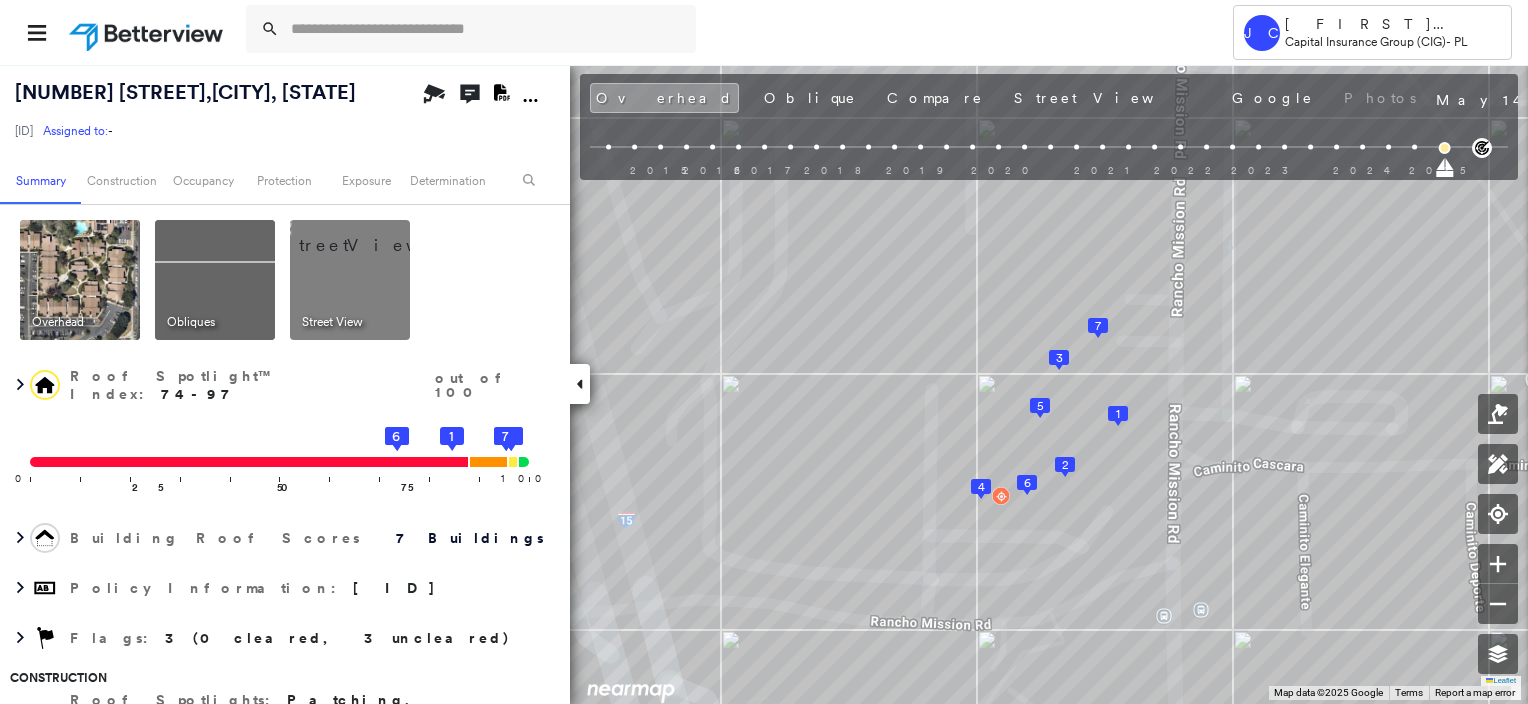 click 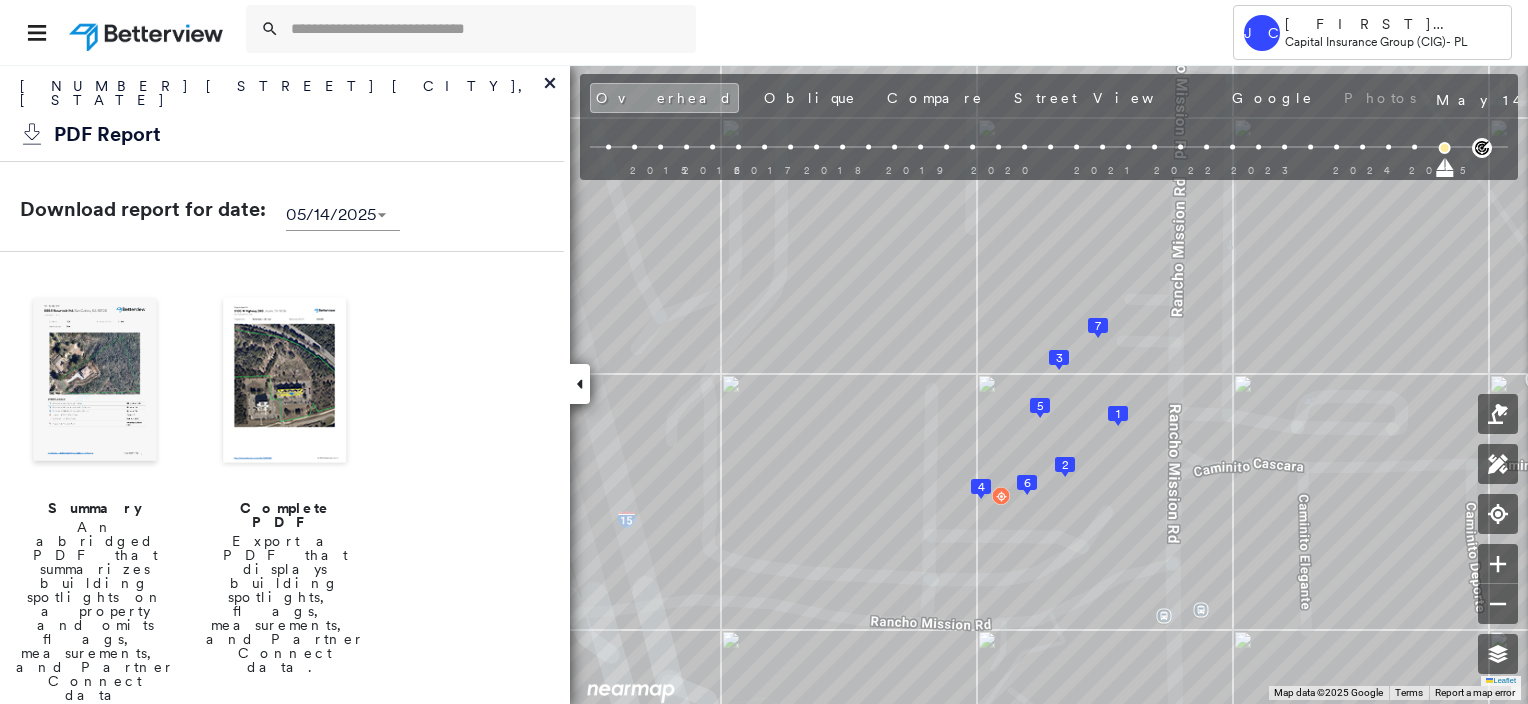 click at bounding box center [285, 382] 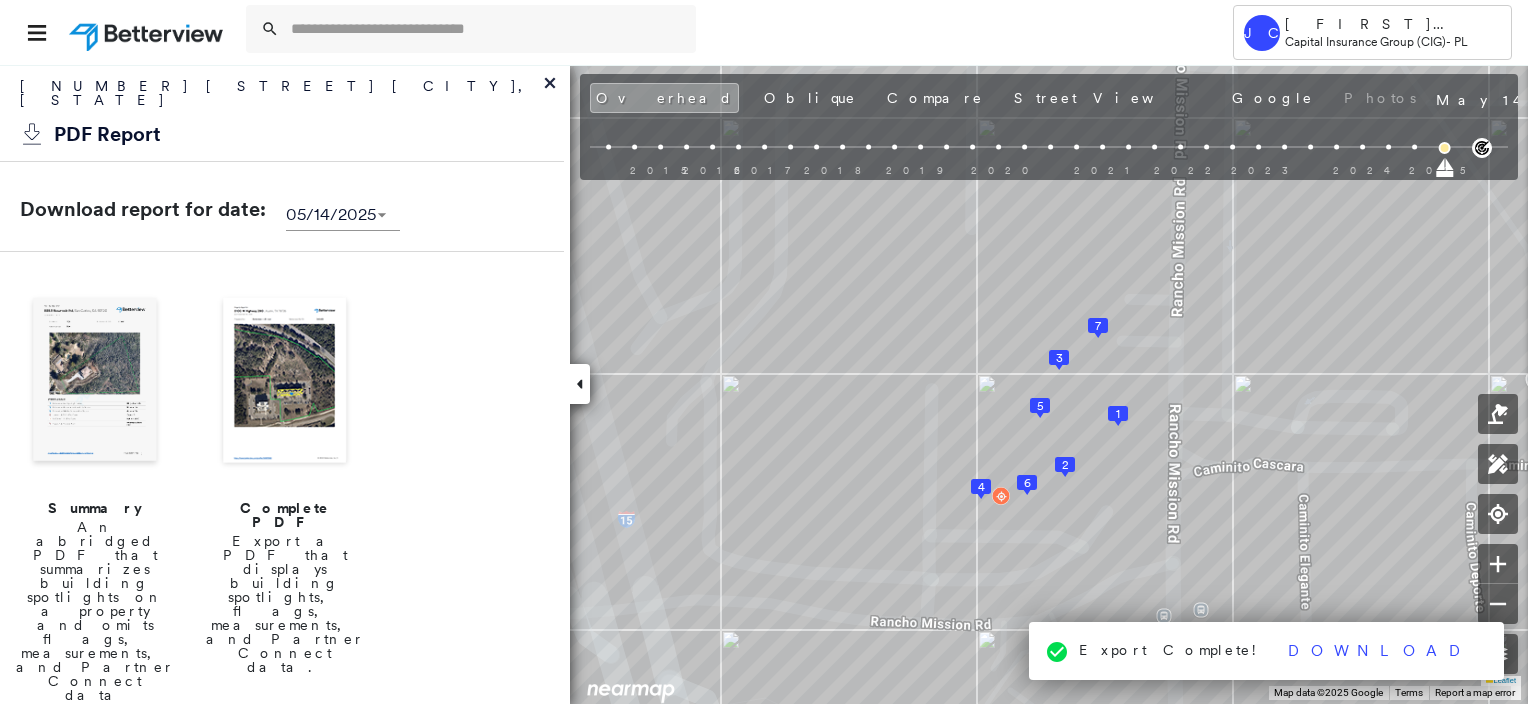 click on "Summary An abridged PDF that summarizes building spotlights on a property and omits flags, measurements, and Partner Connect data Complete PDF Export a PDF that displays building spotlights, flags, measurements, and Partner Connect data. Peril Risks Export a PDF that summarizes the Peril Risks detected on a property Executive Overview Two page overview of the property that summarizes property and building conditions, for Executives. Agent Overview Two page overview of the property that summarizes property and building conditions, without scores, for Agents." at bounding box center (282, 979) 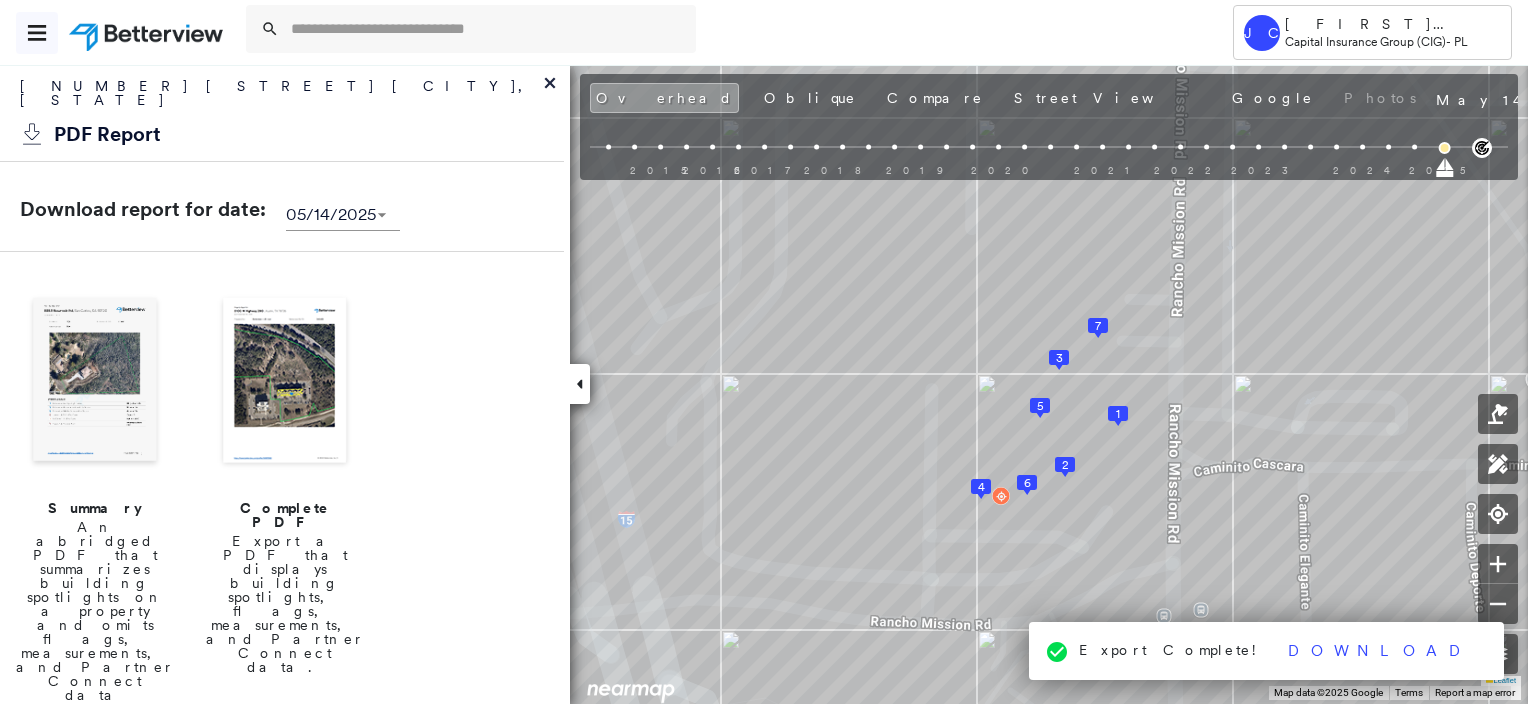click 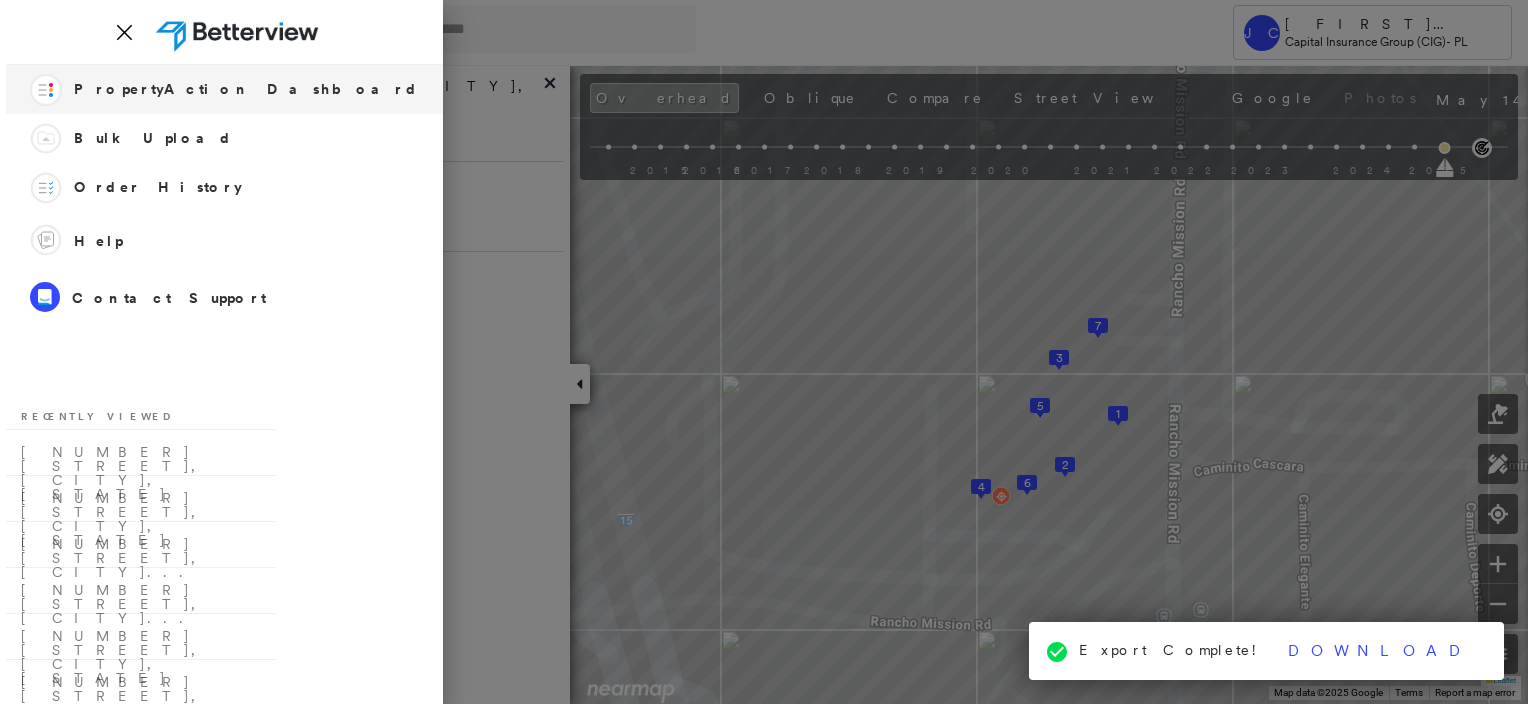 click on "PropertyAction Dashboard" at bounding box center (246, 89) 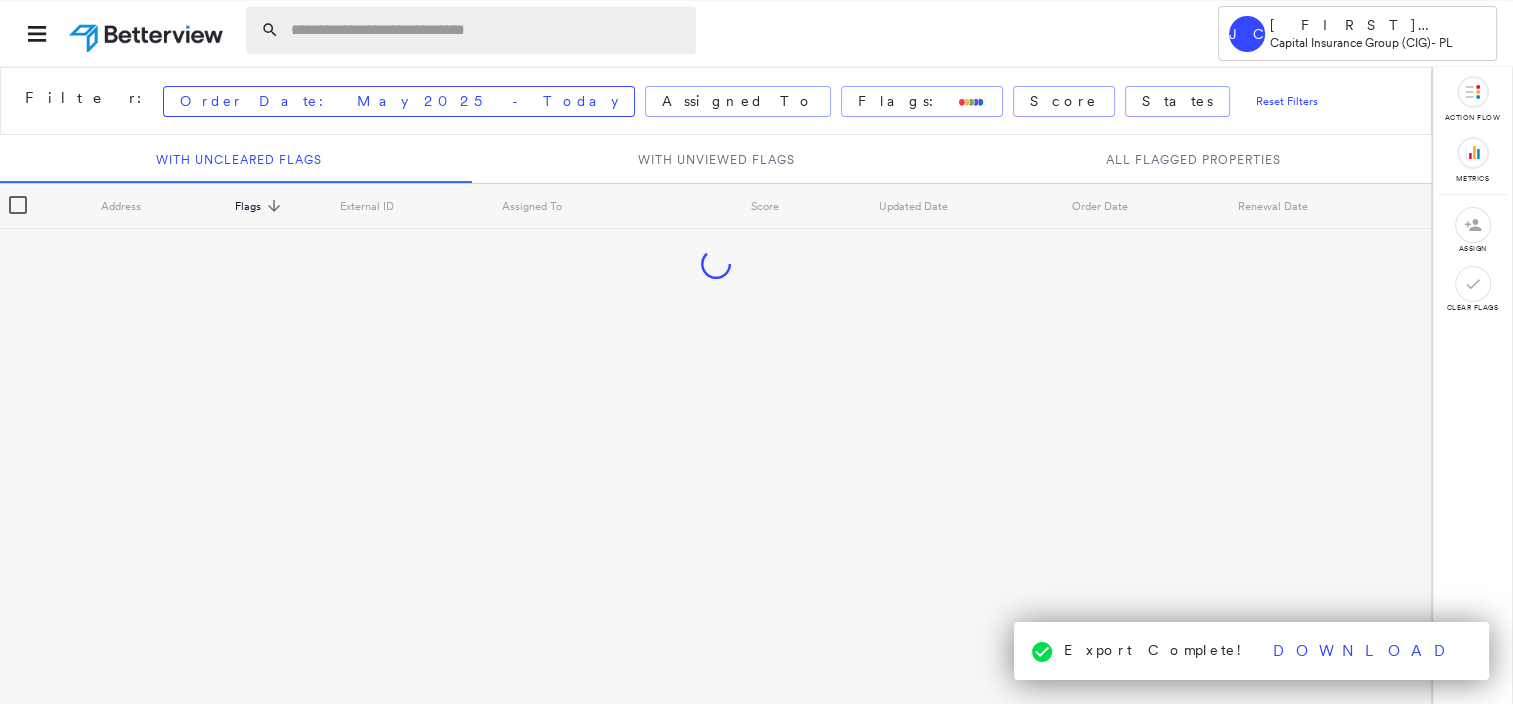 click at bounding box center [487, 30] 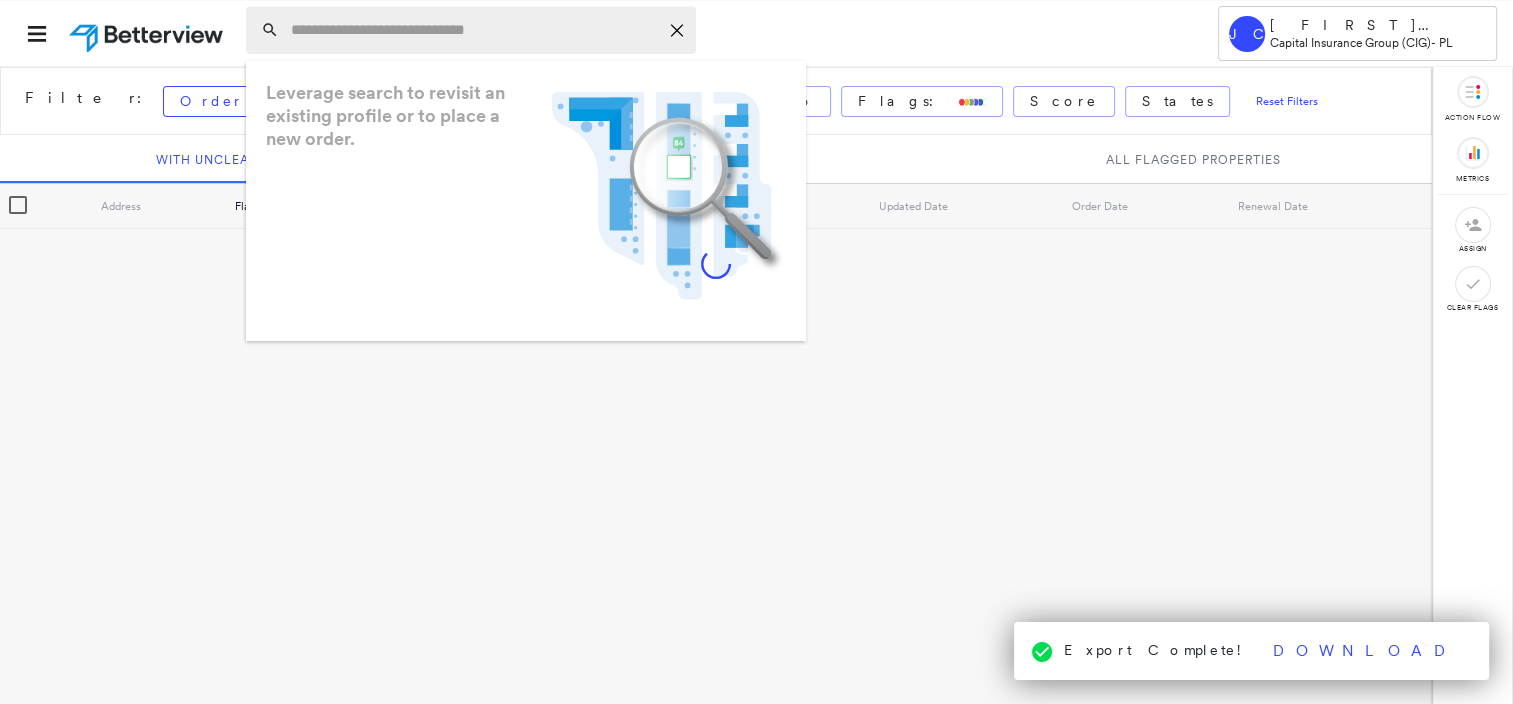 paste on "**********" 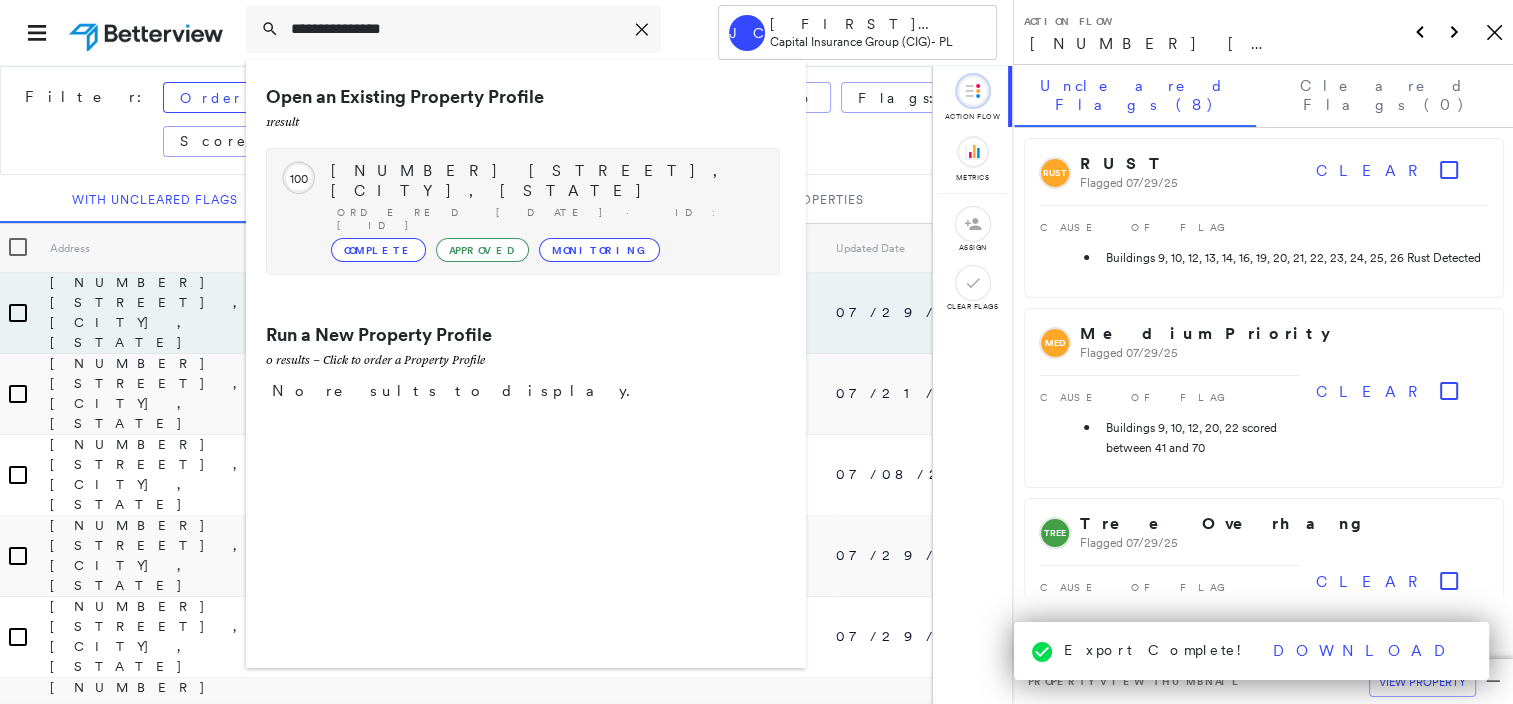 type on "**********" 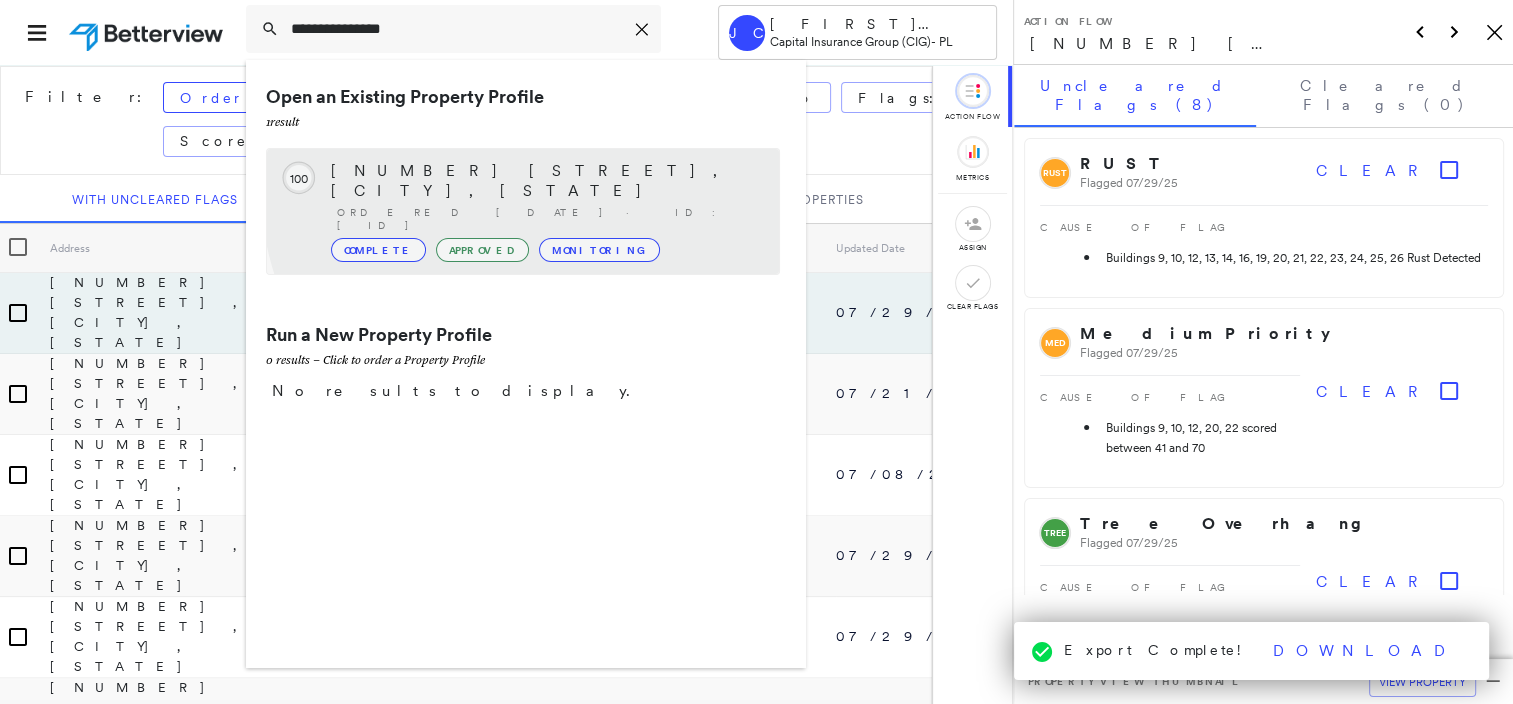 click on "Ordered [DATE] · ID: [ID]" at bounding box center (548, 219) 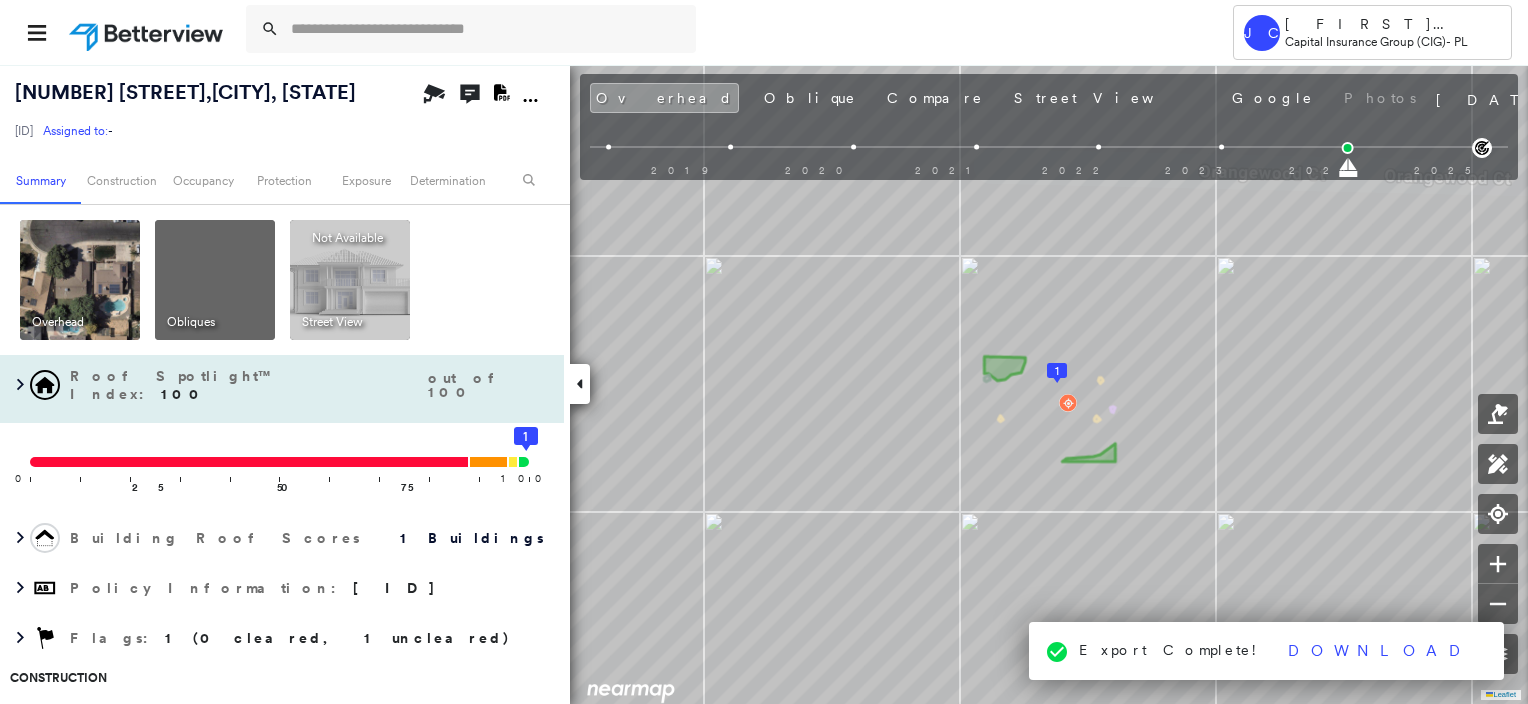 scroll, scrollTop: 0, scrollLeft: 0, axis: both 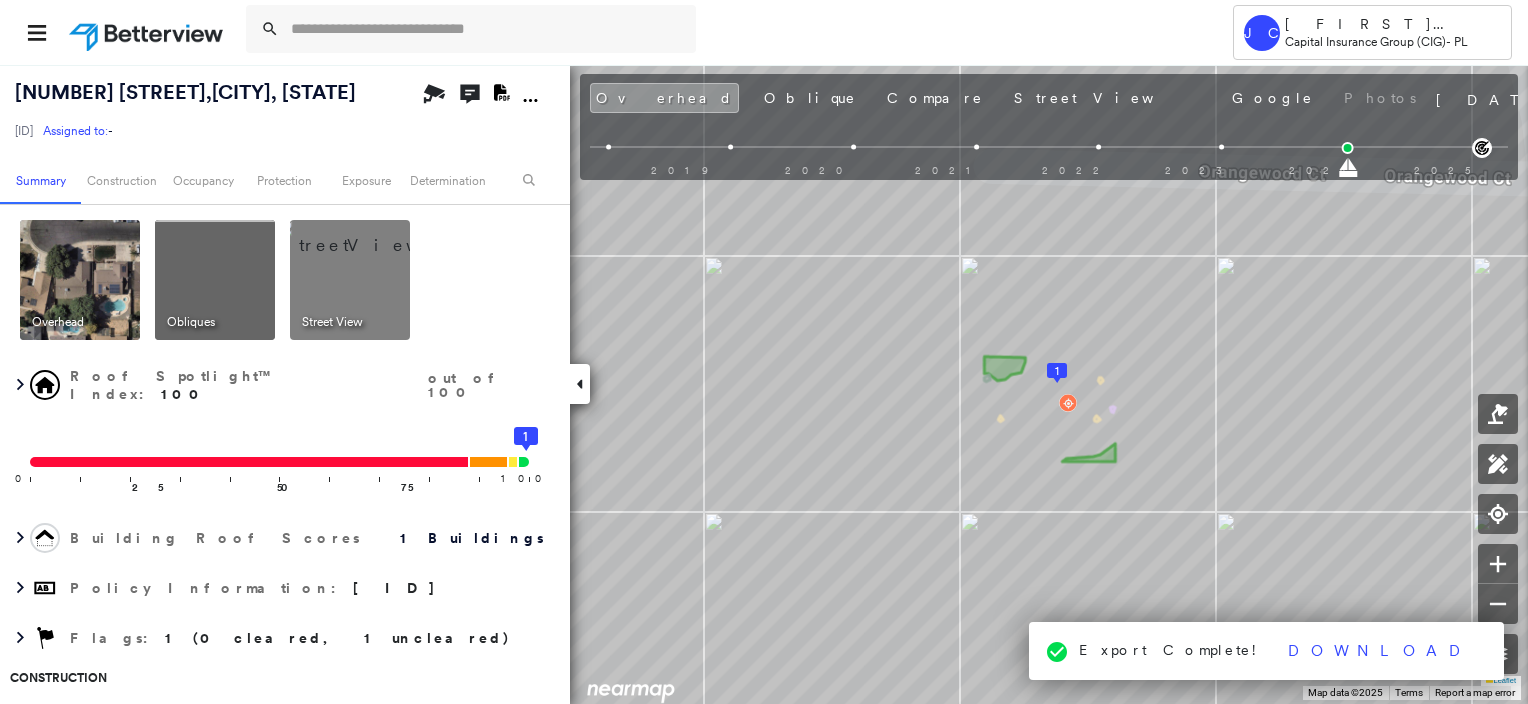 click on "Download PDF Report" 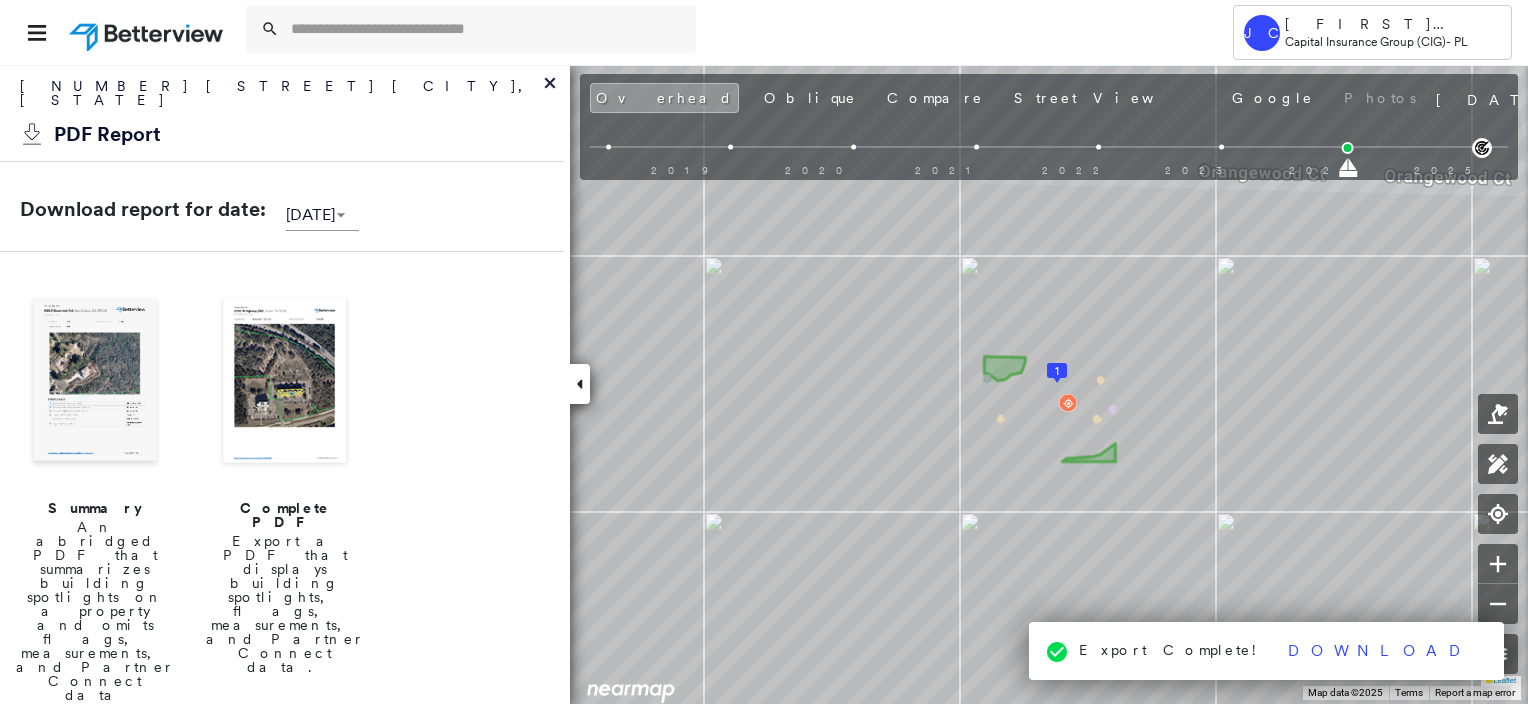 click at bounding box center (285, 382) 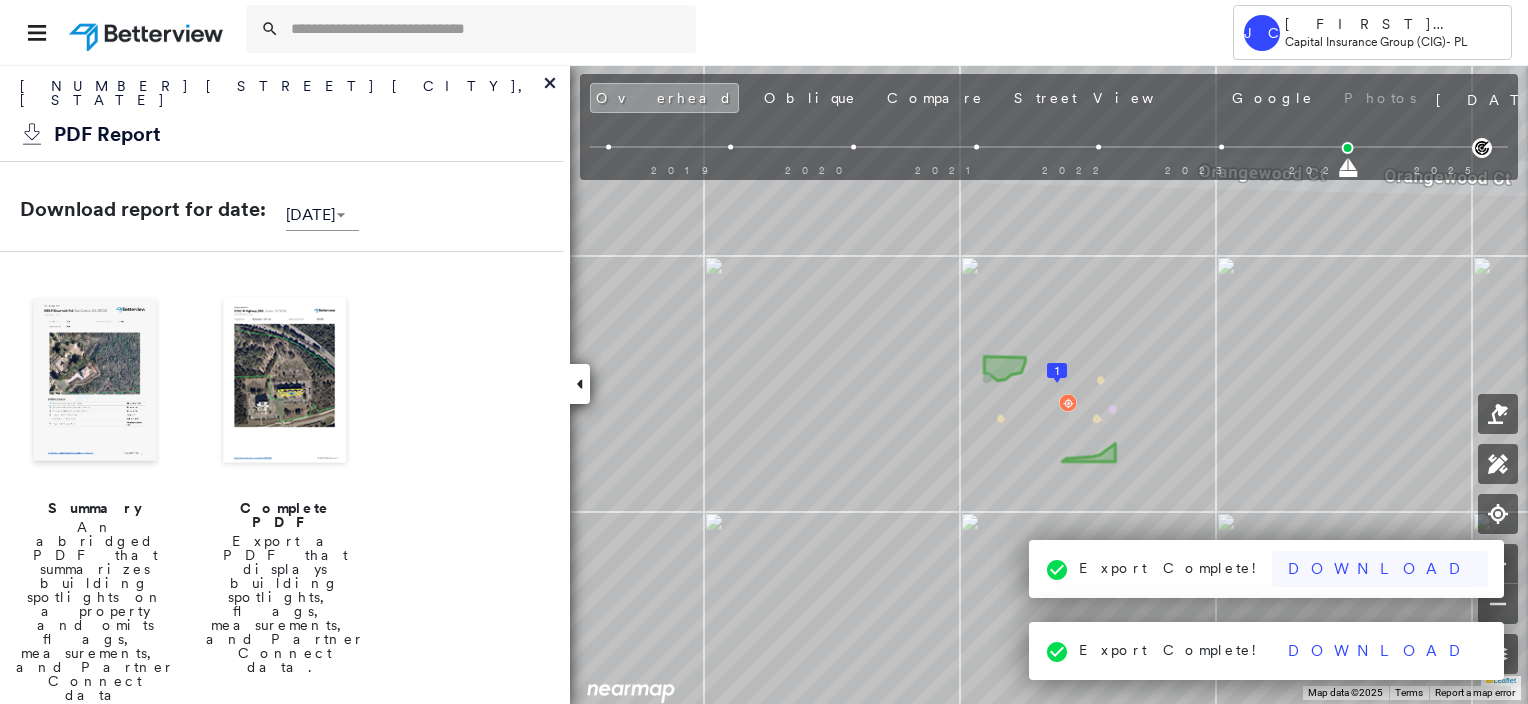 click on "Download" at bounding box center (1380, 569) 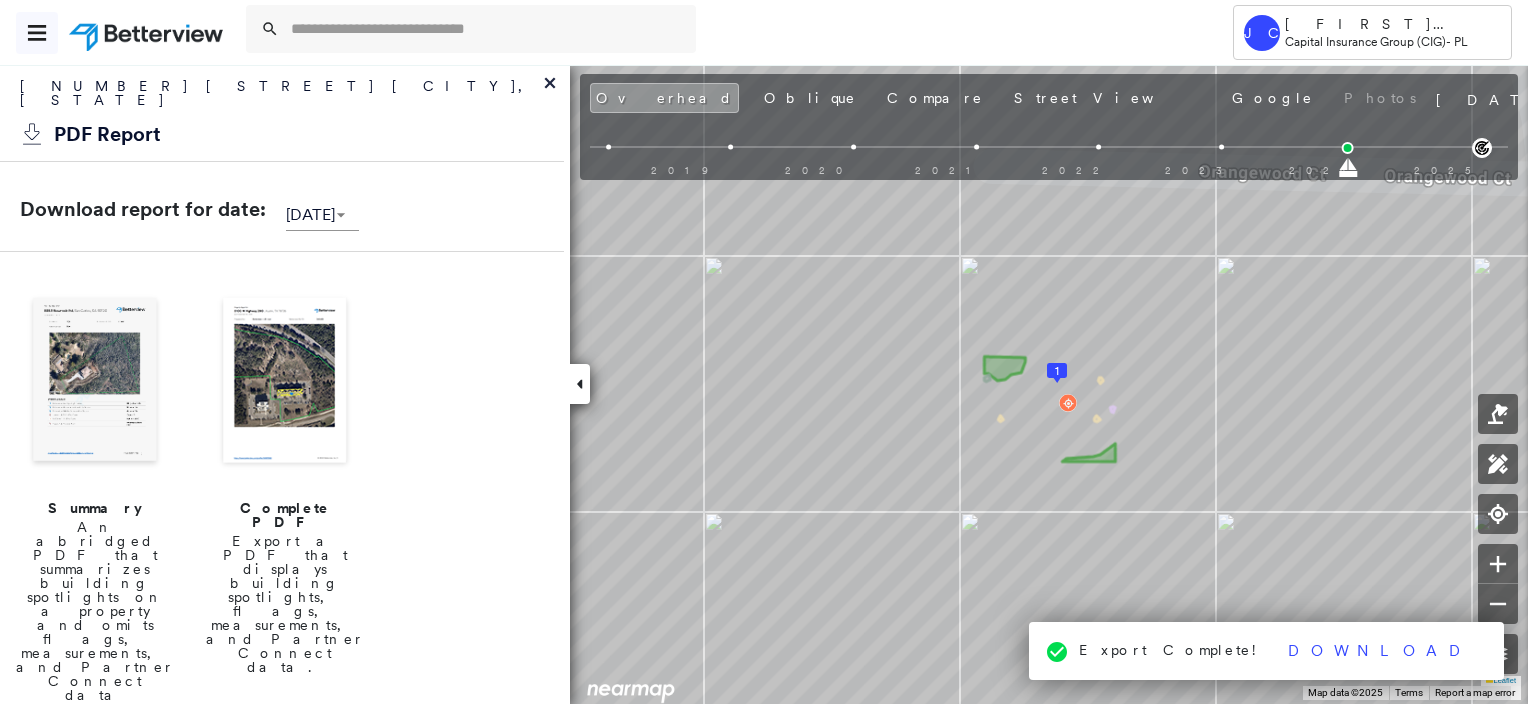 click 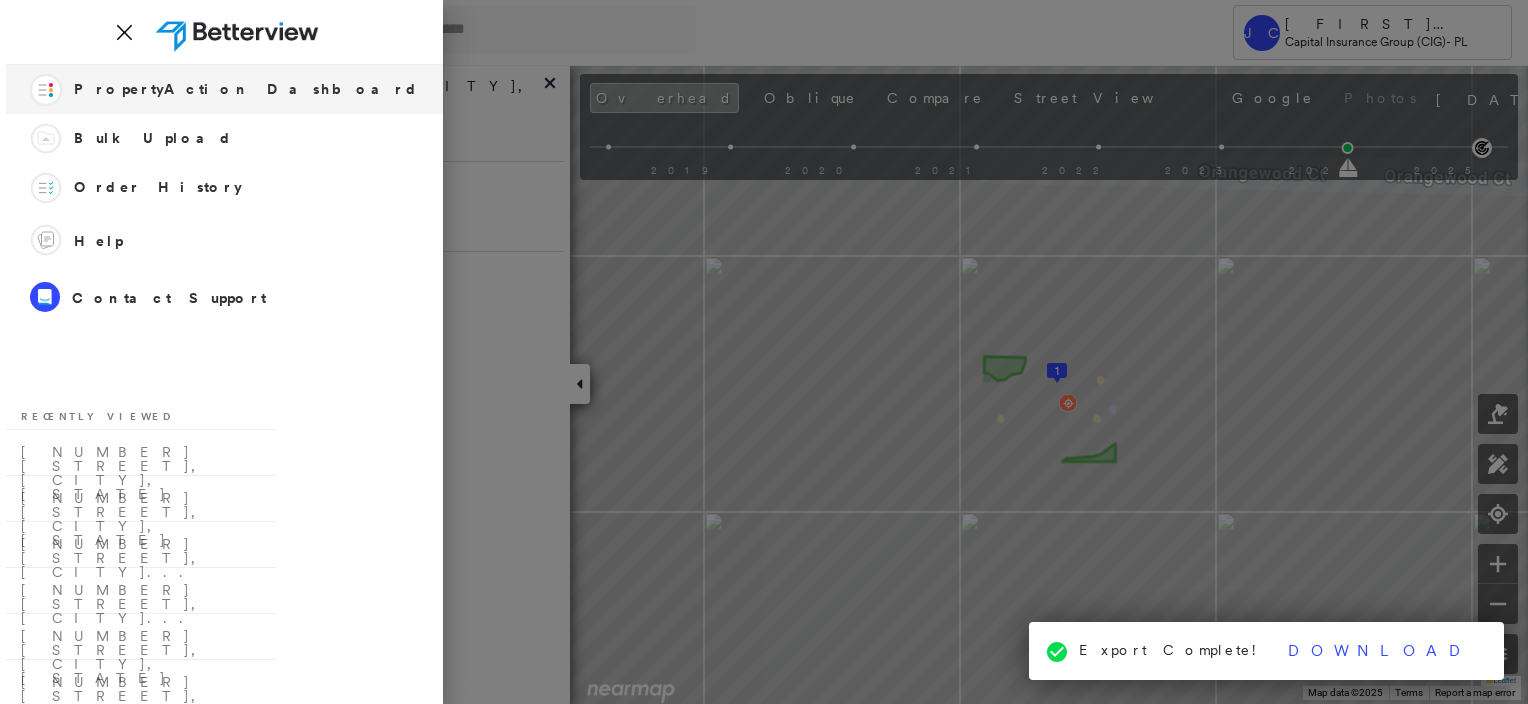 click on "PropertyAction Dashboard" at bounding box center [246, 89] 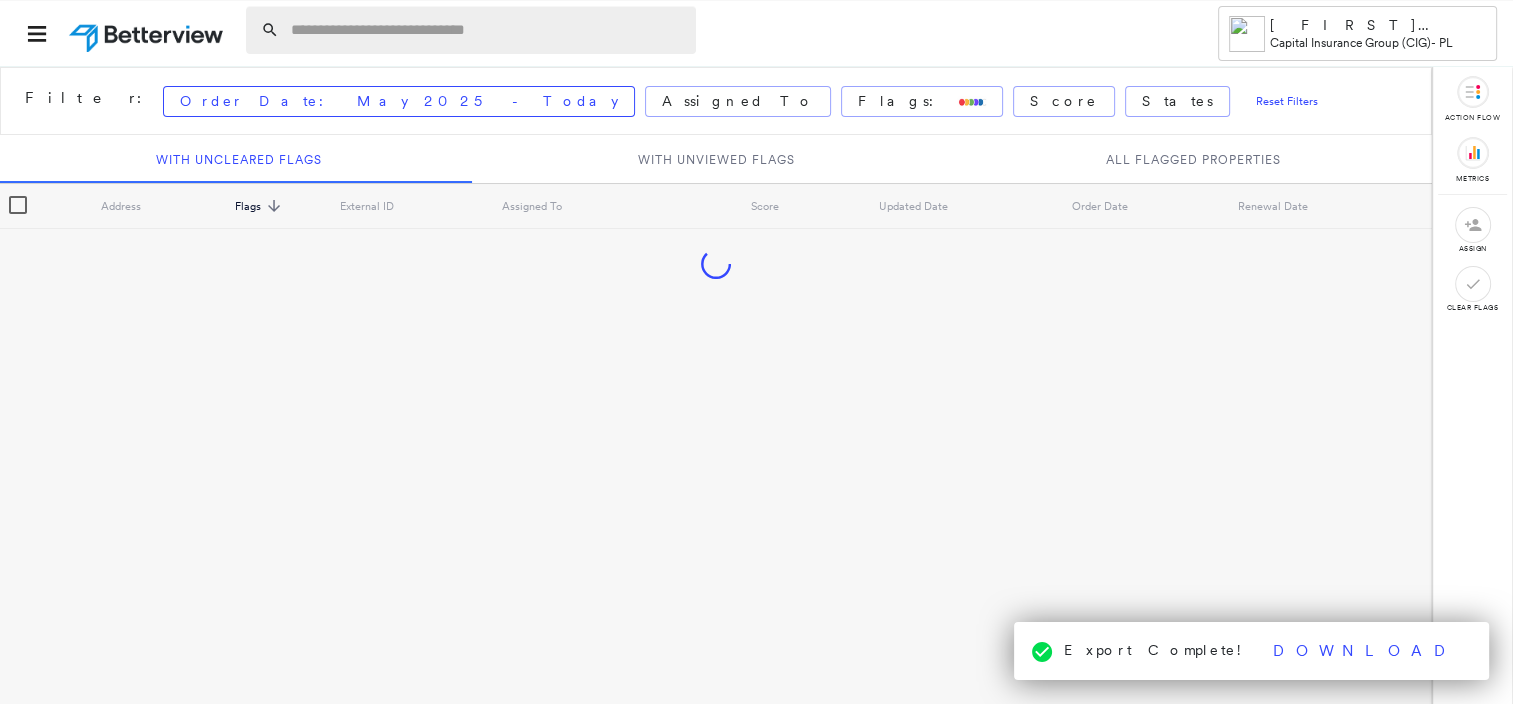 click at bounding box center [487, 30] 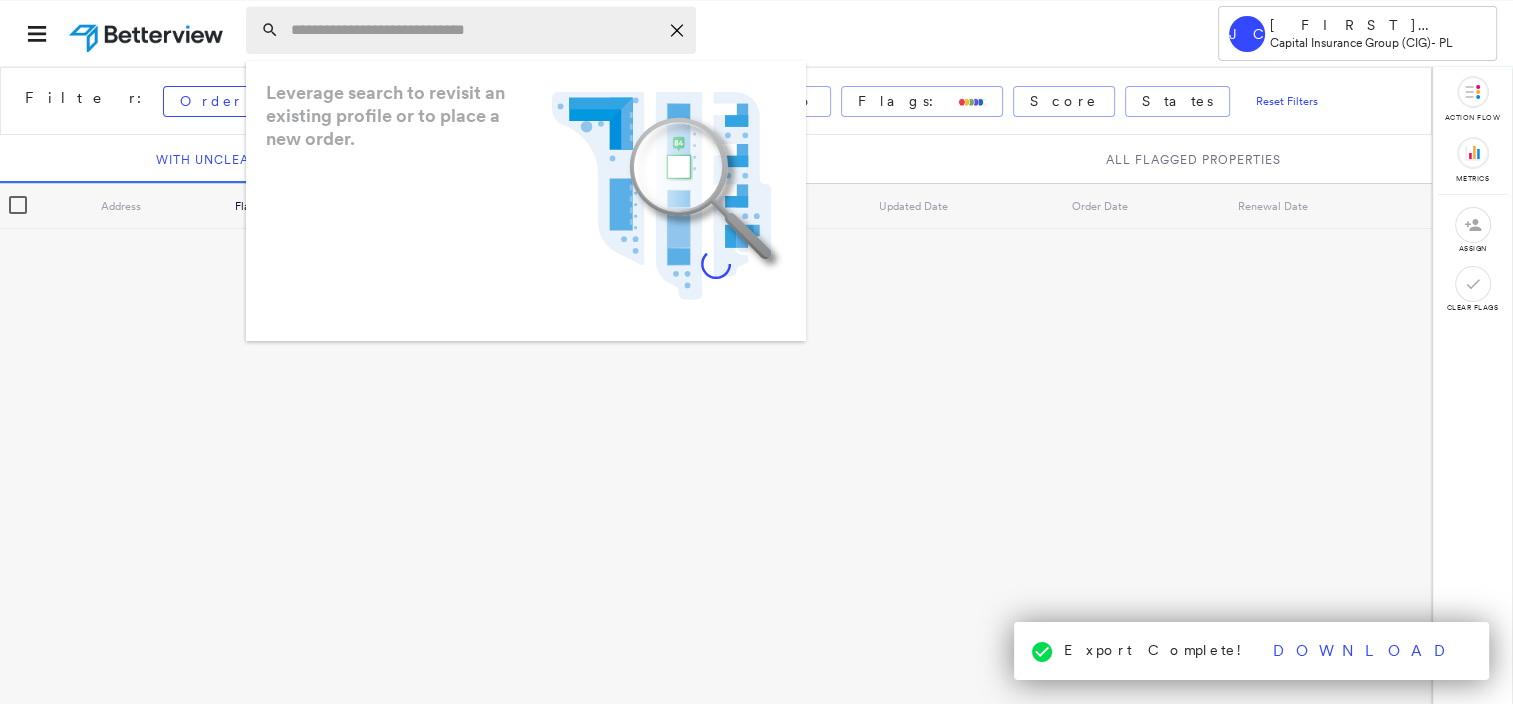 paste on "**********" 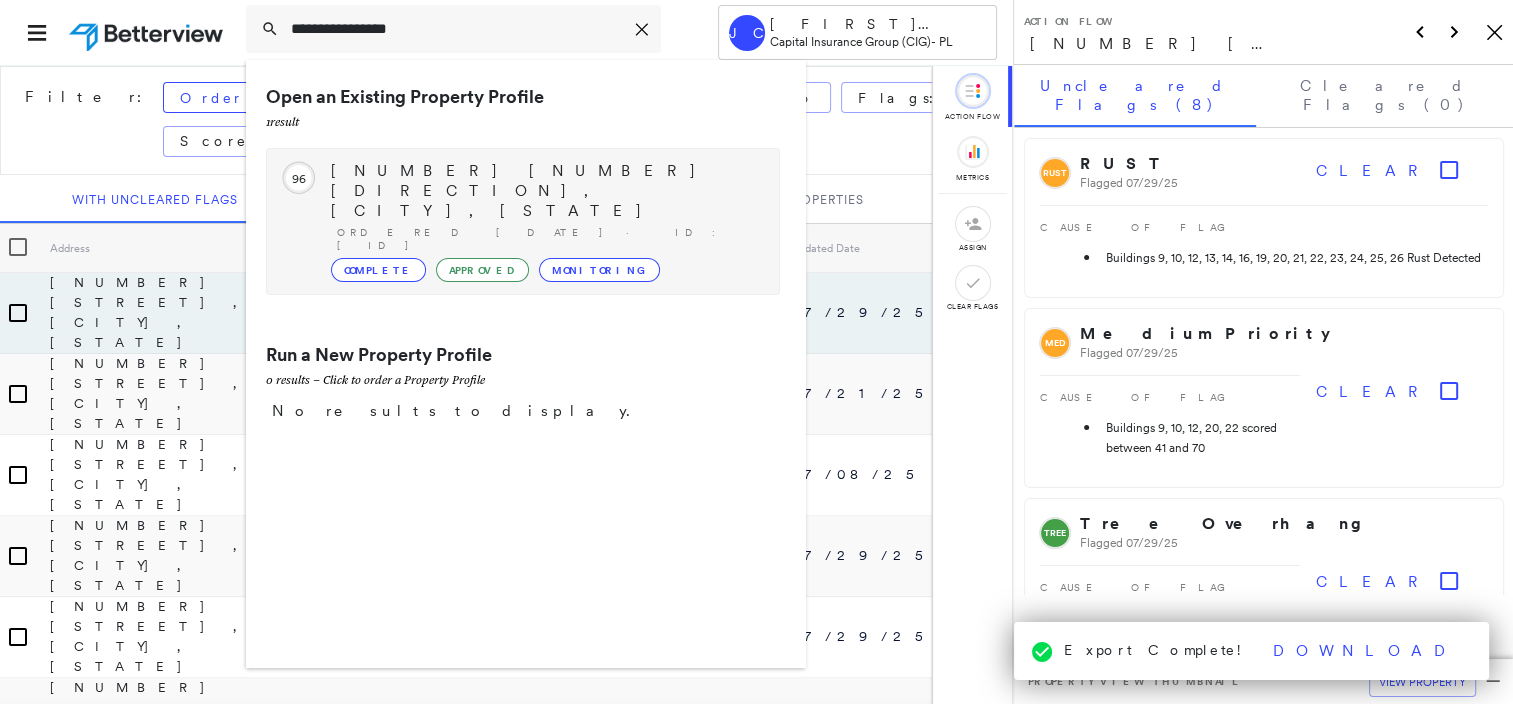 type on "**********" 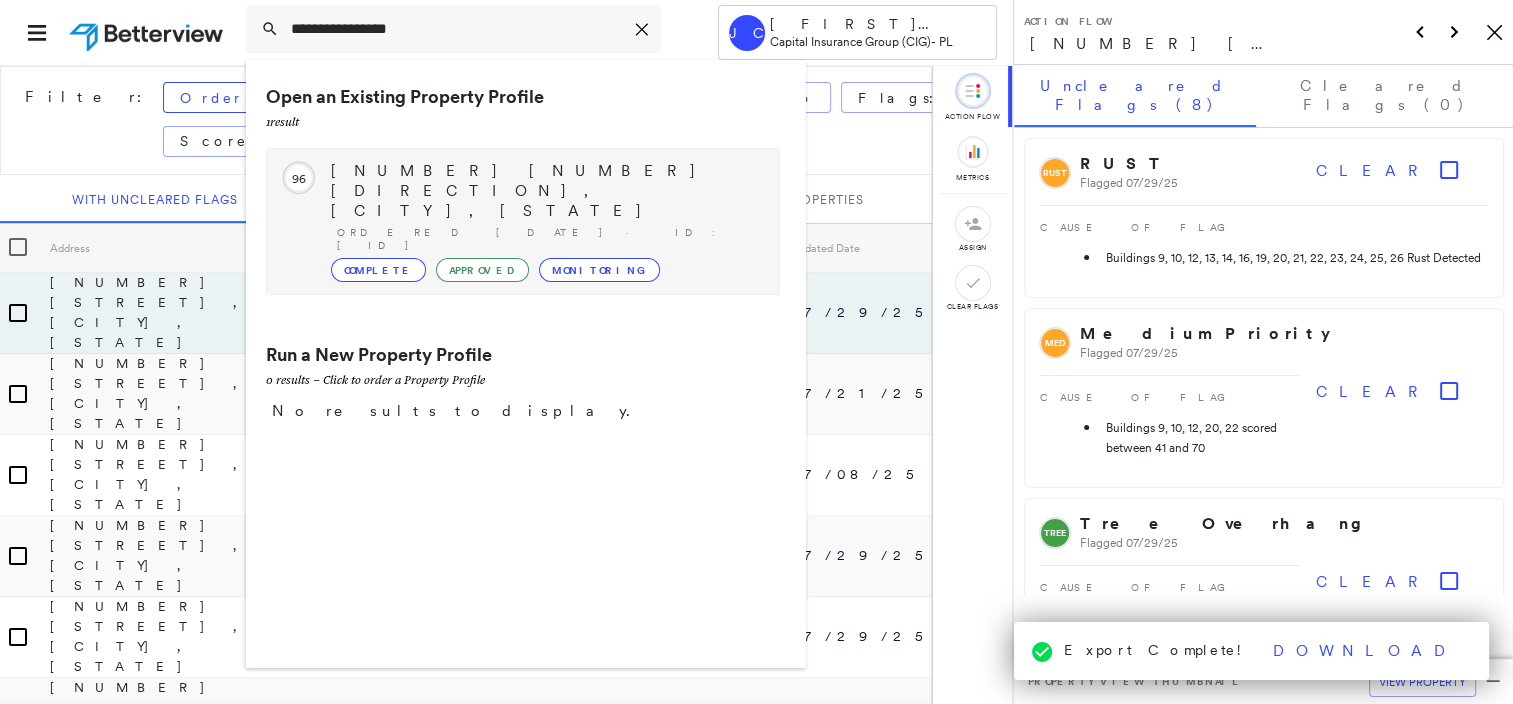 click on "Ordered [DATE] · ID: [ID]" at bounding box center (548, 239) 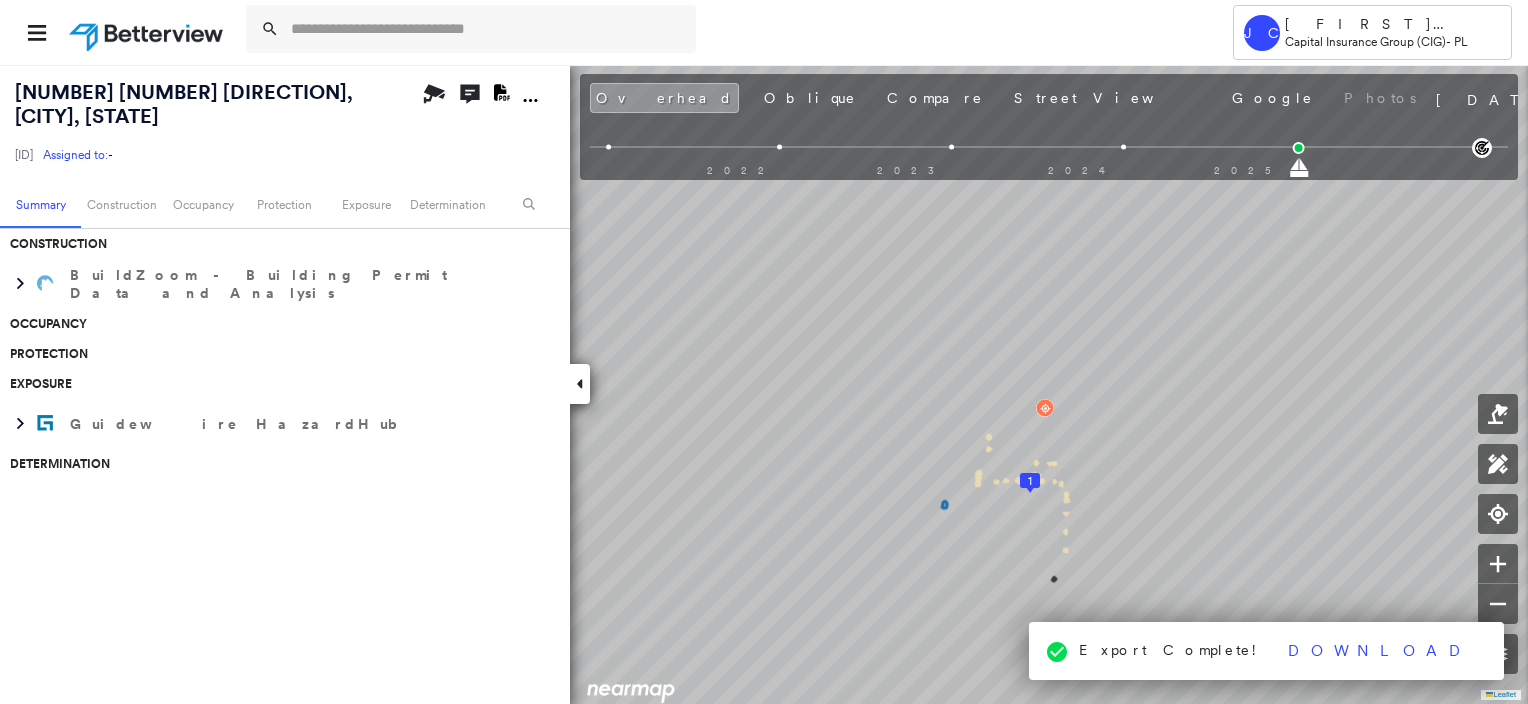 scroll, scrollTop: 0, scrollLeft: 0, axis: both 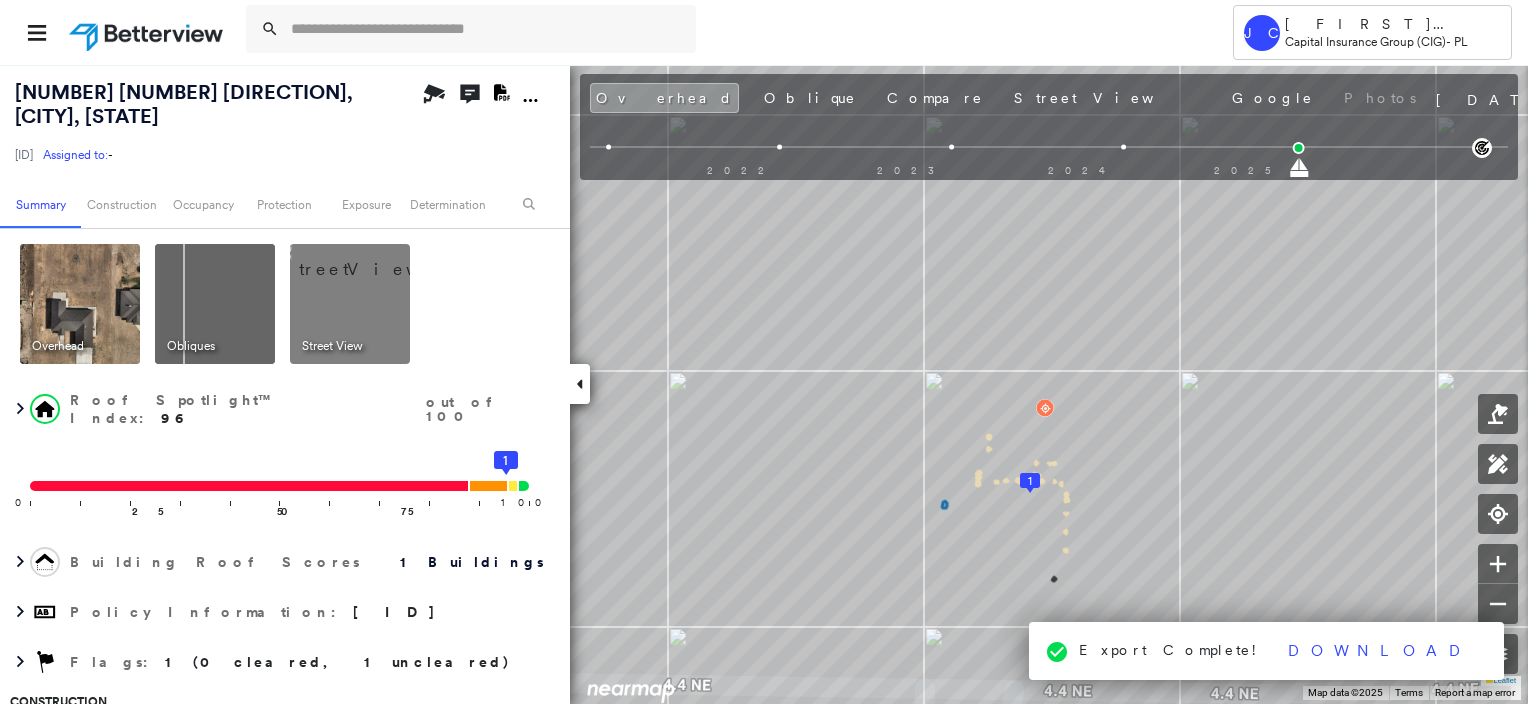 click on "Download PDF Report" 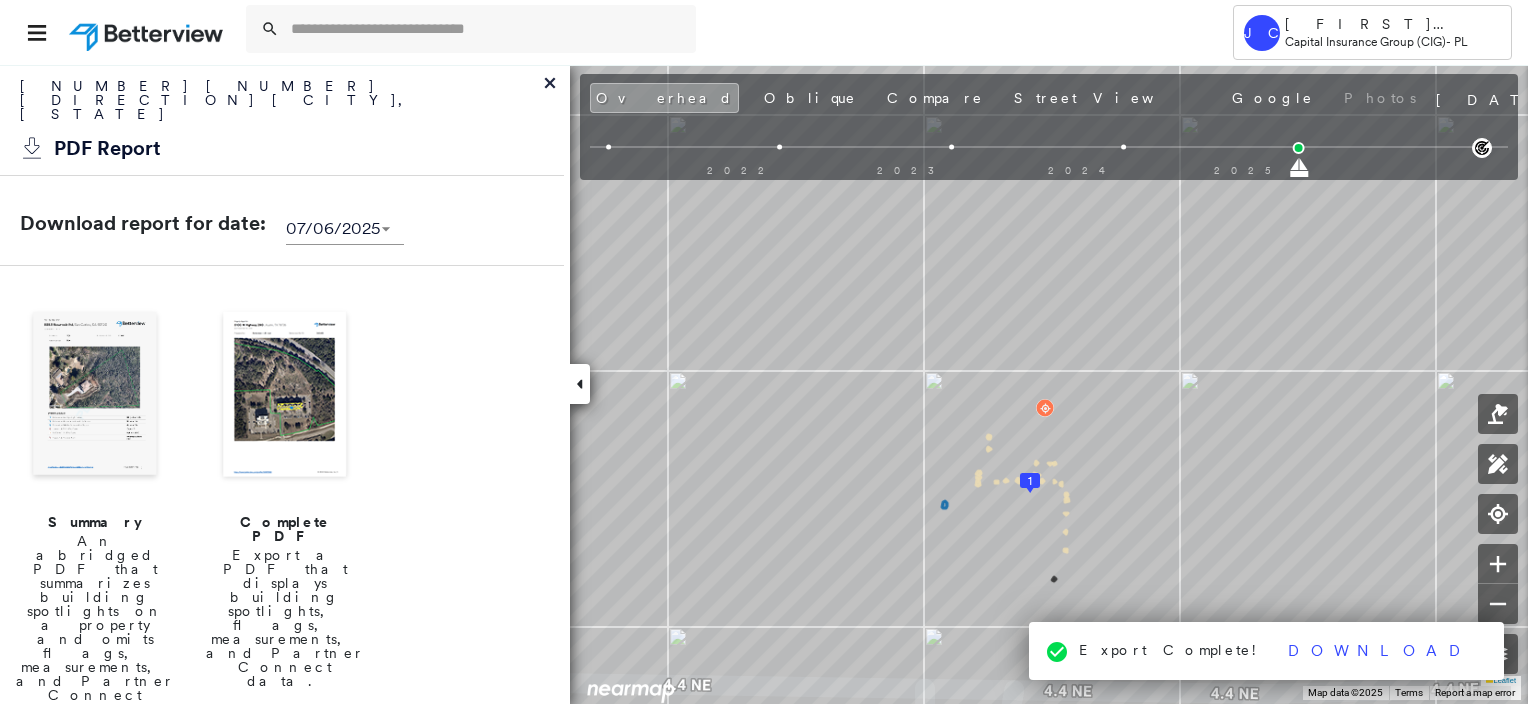 click at bounding box center [285, 396] 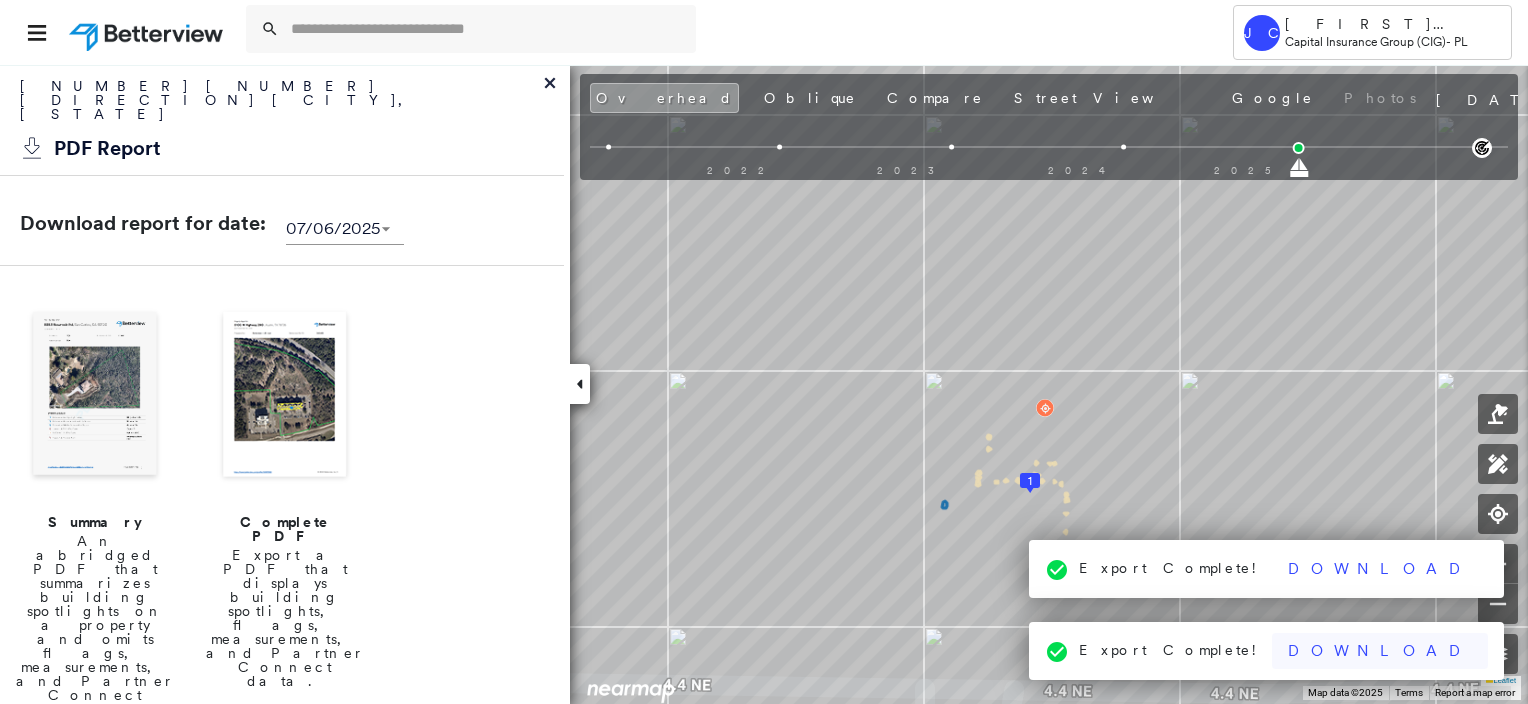 click on "Download" at bounding box center (1380, 651) 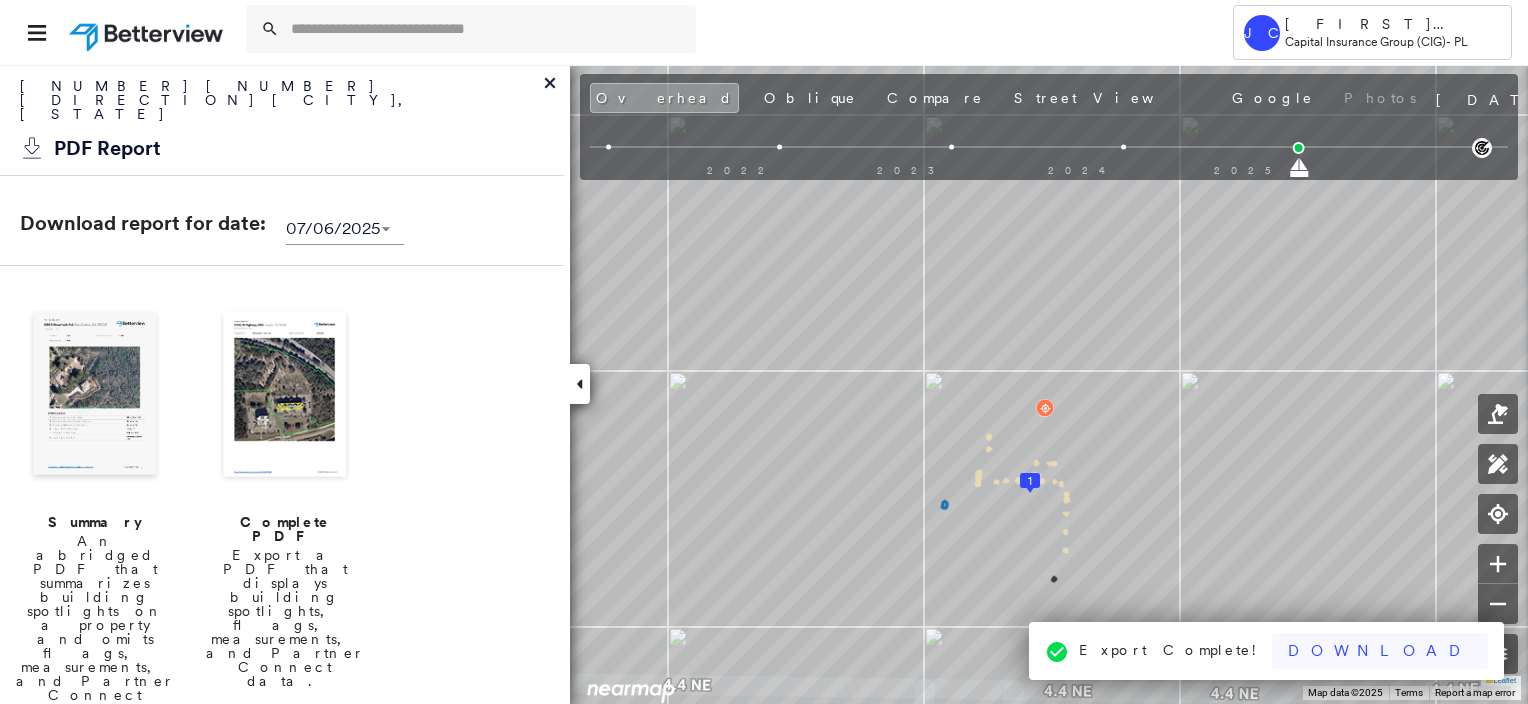 click on "Download" at bounding box center (1380, 651) 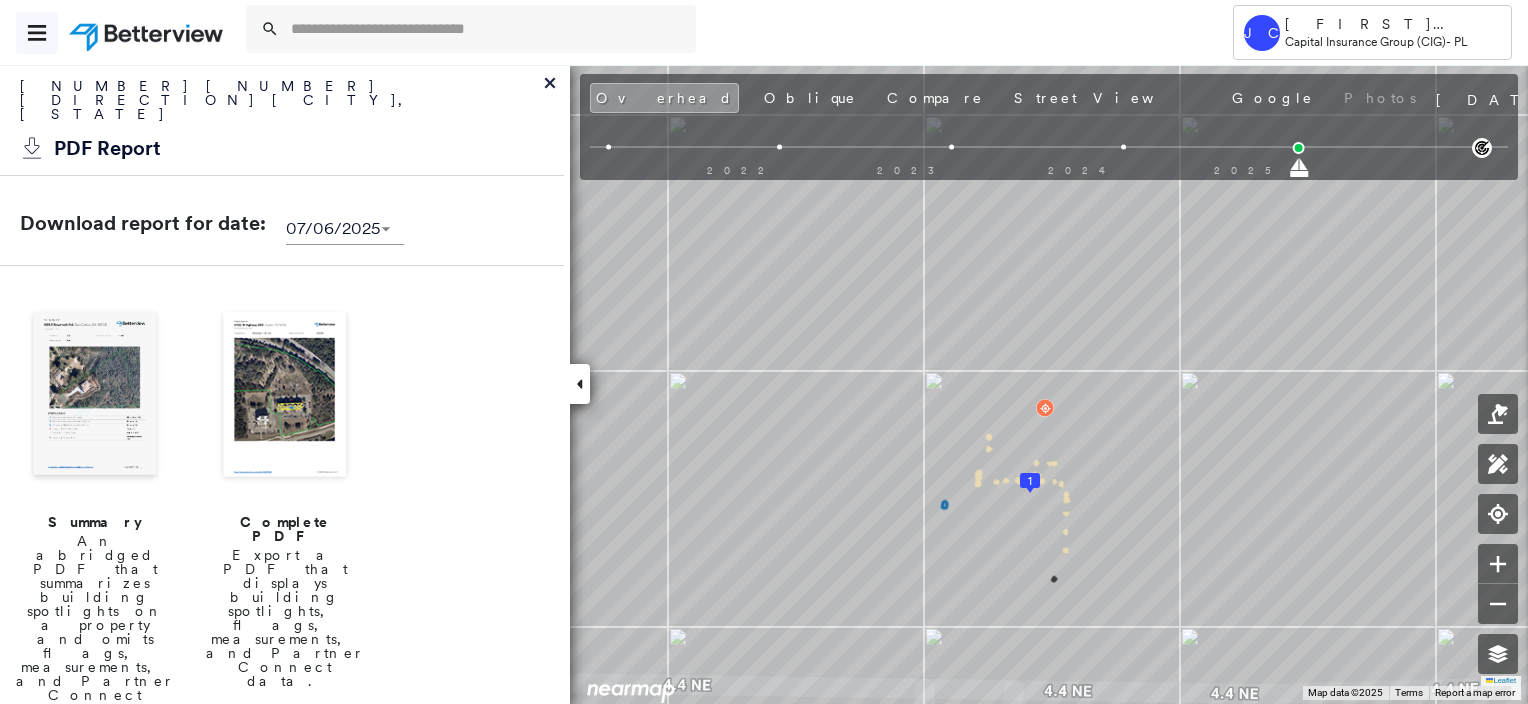 click 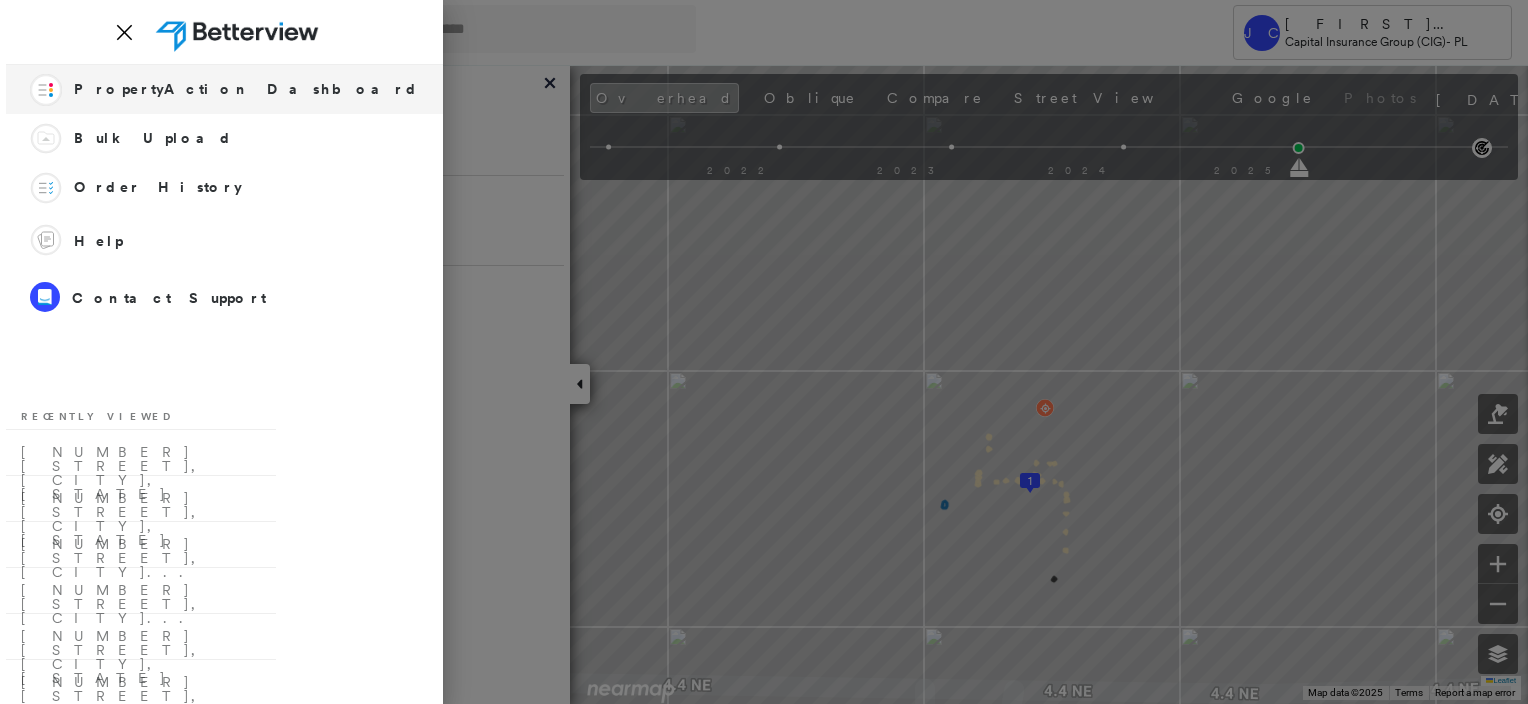 click on "Action Flow PropertyAction Dashboard" at bounding box center [224, 89] 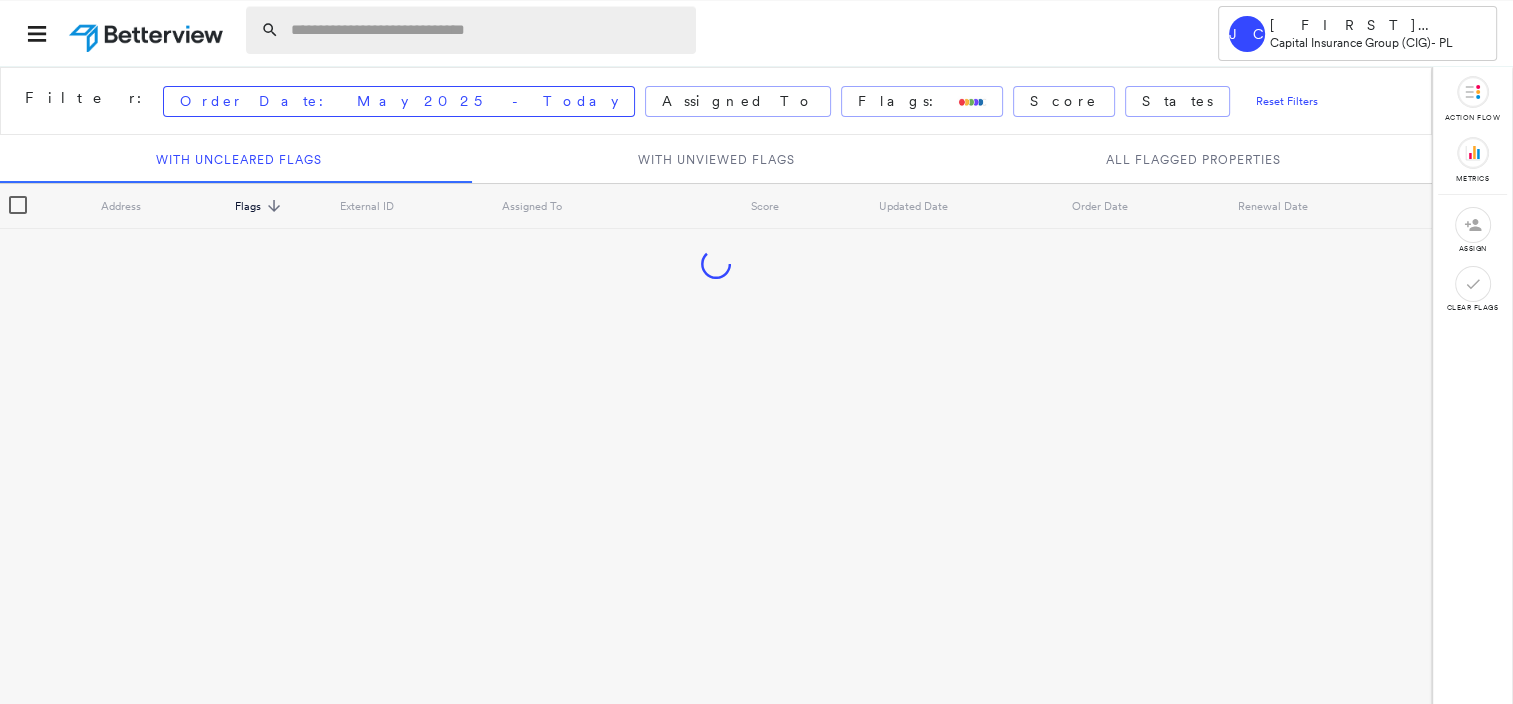 click at bounding box center (487, 30) 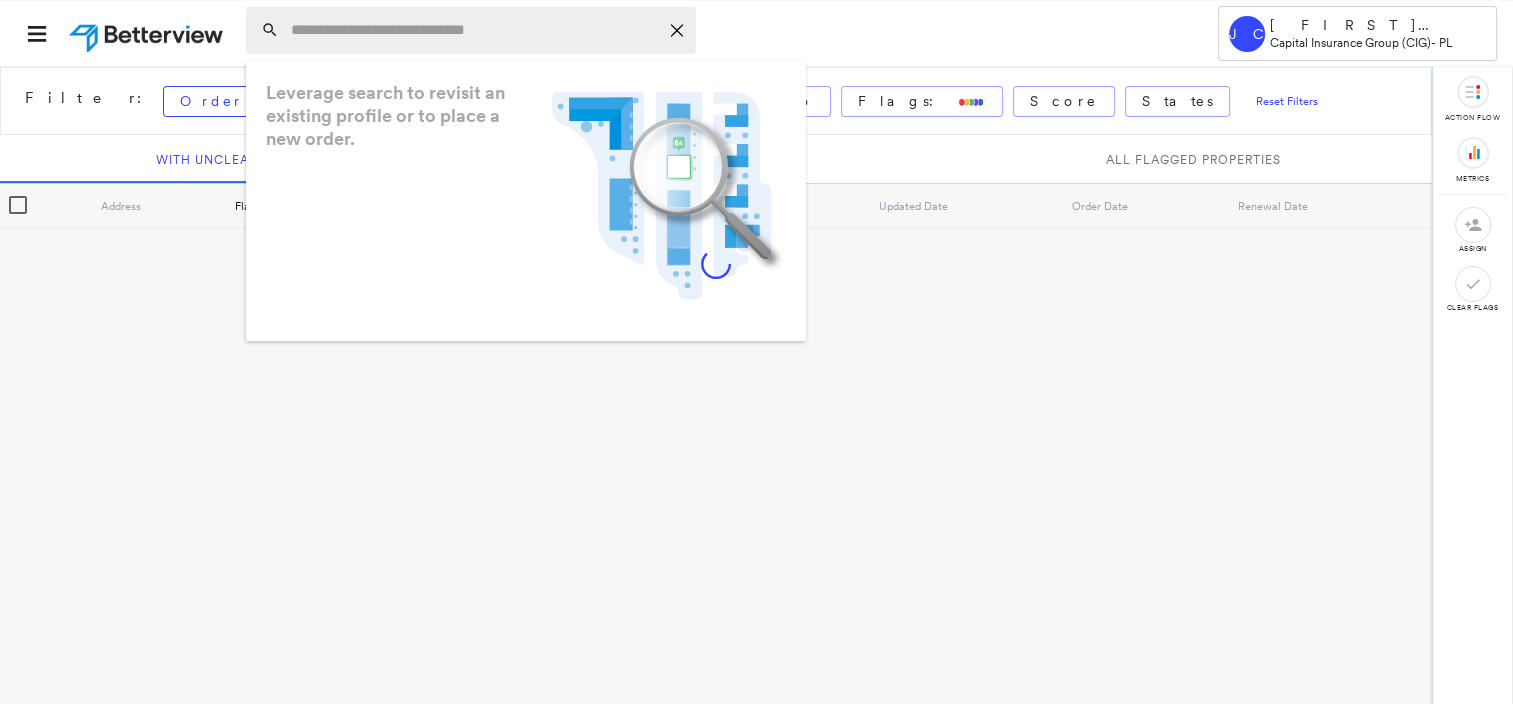 paste on "**********" 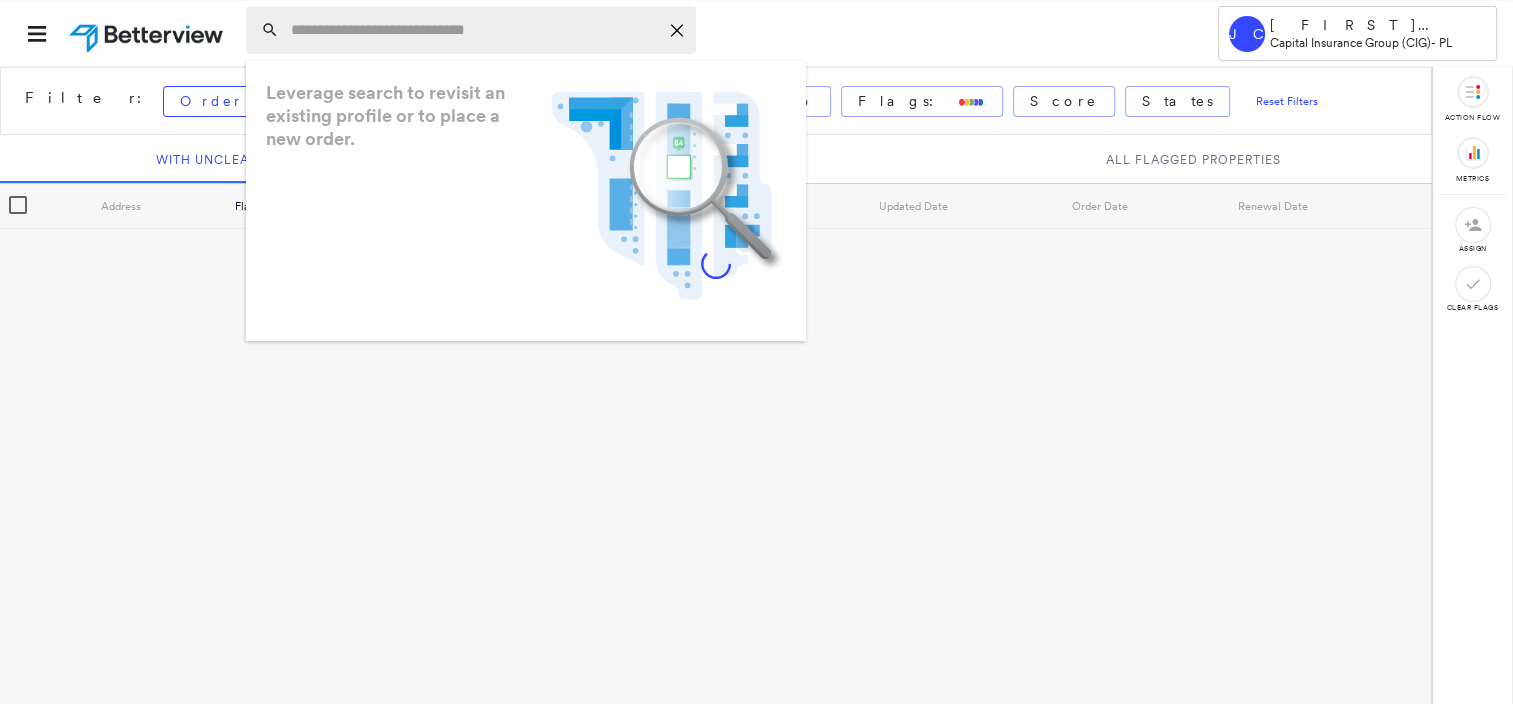 type on "**********" 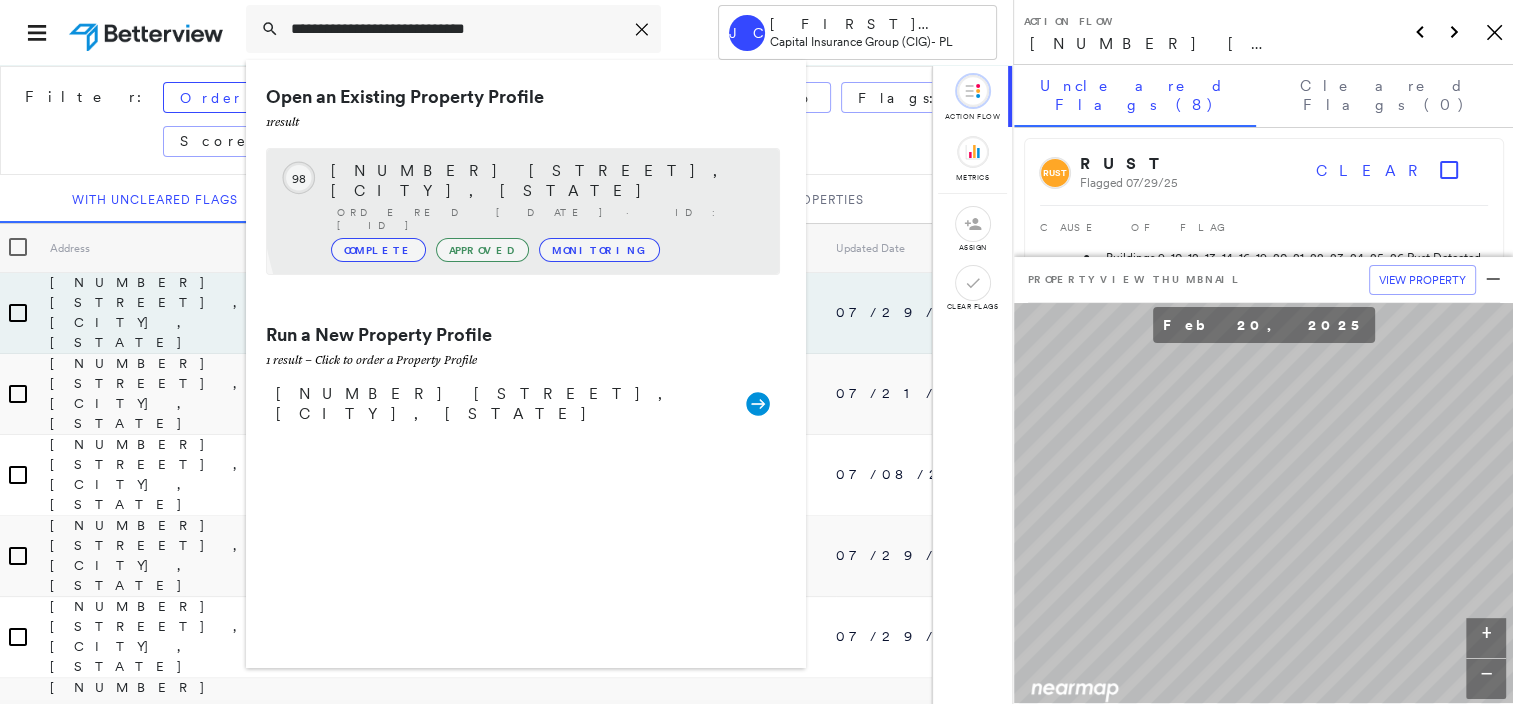 click on "[NUMBER] [STREET], [CITY], [STATE]" at bounding box center [545, 181] 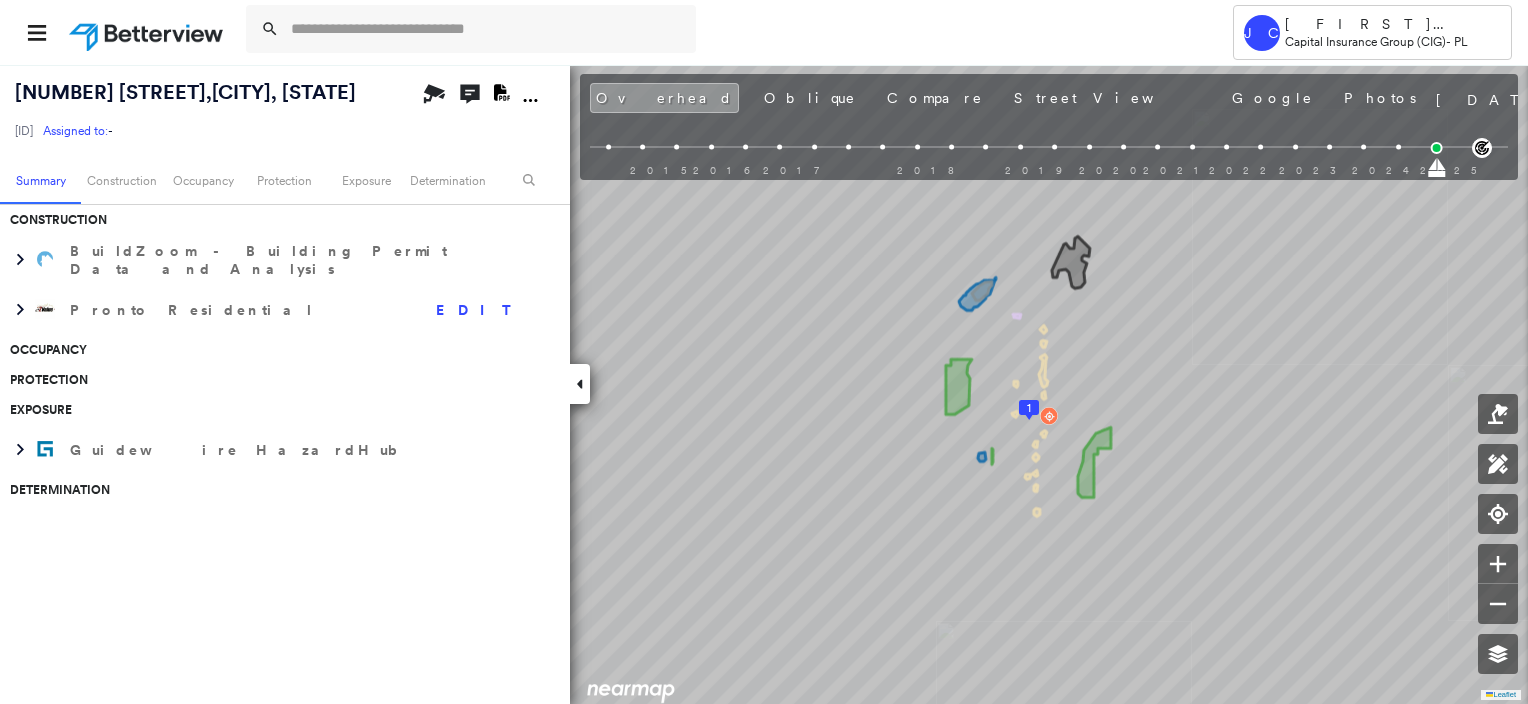 scroll, scrollTop: 0, scrollLeft: 0, axis: both 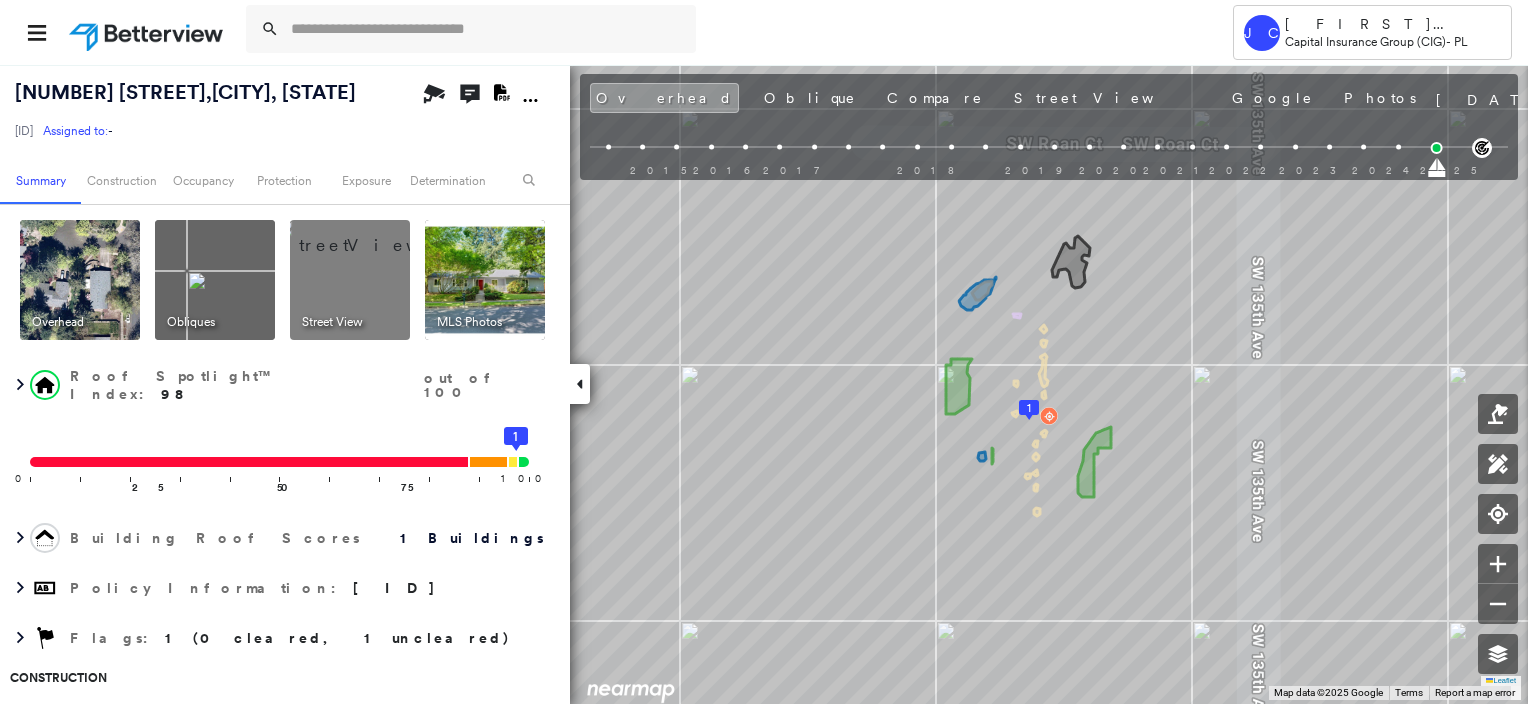 click 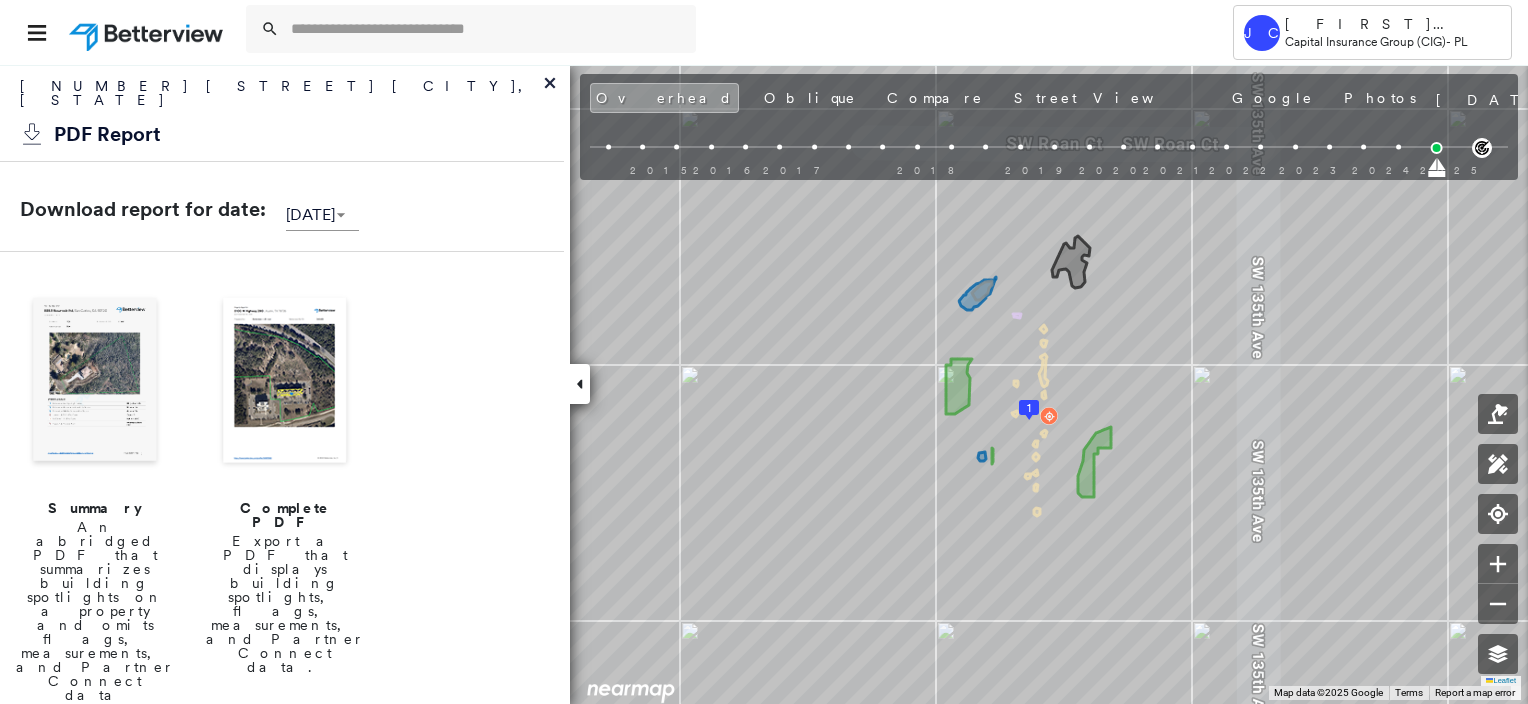 click at bounding box center [285, 382] 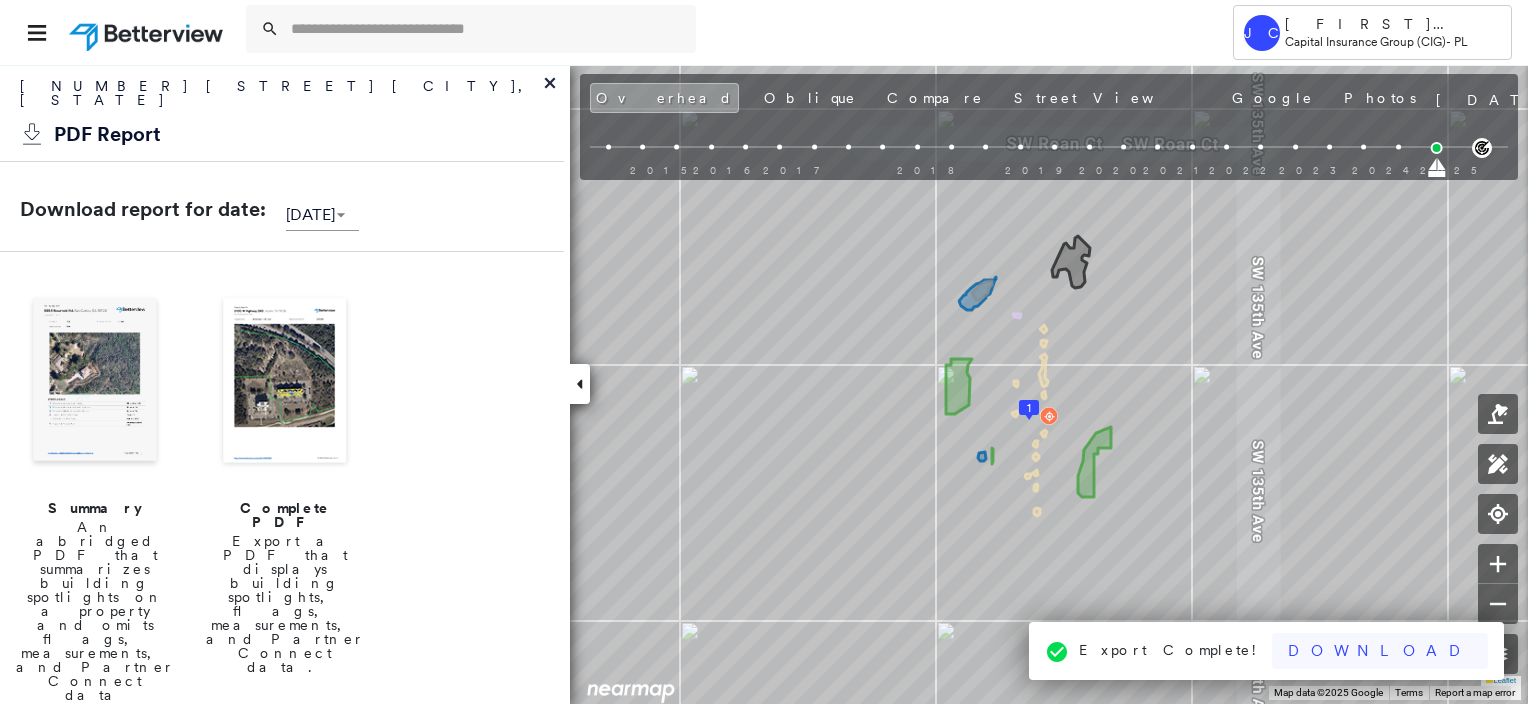 click on "Download" at bounding box center [1380, 651] 